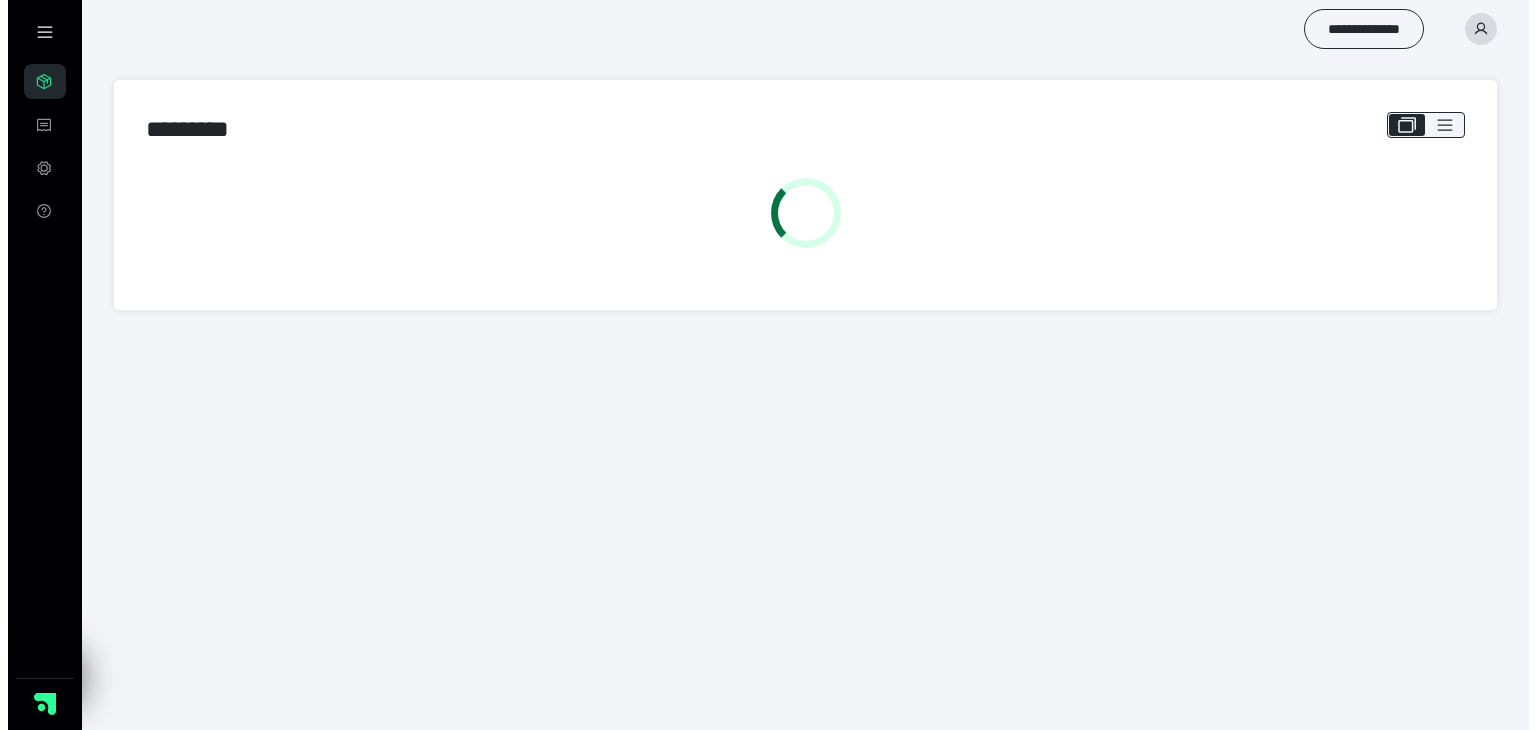 scroll, scrollTop: 0, scrollLeft: 0, axis: both 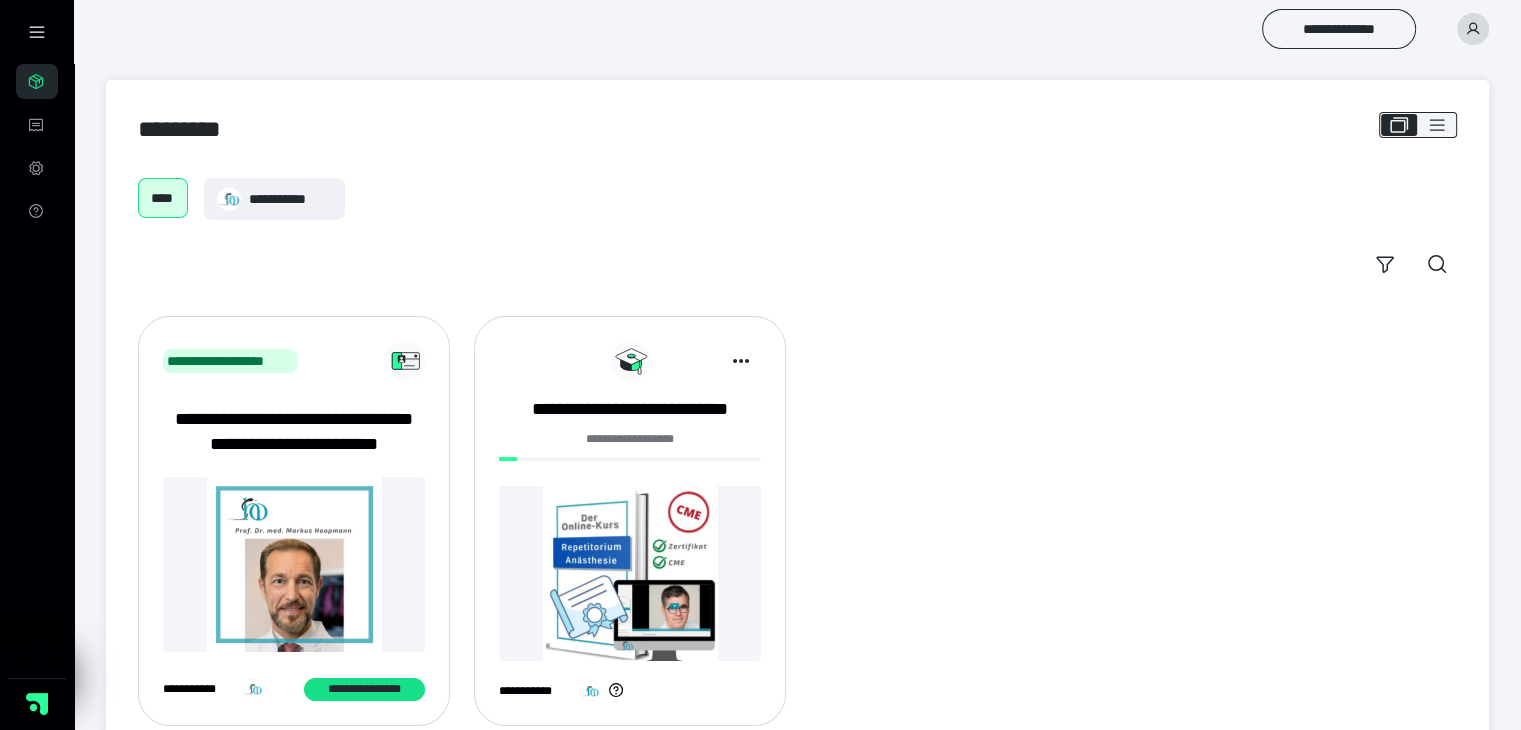 click at bounding box center [630, 573] 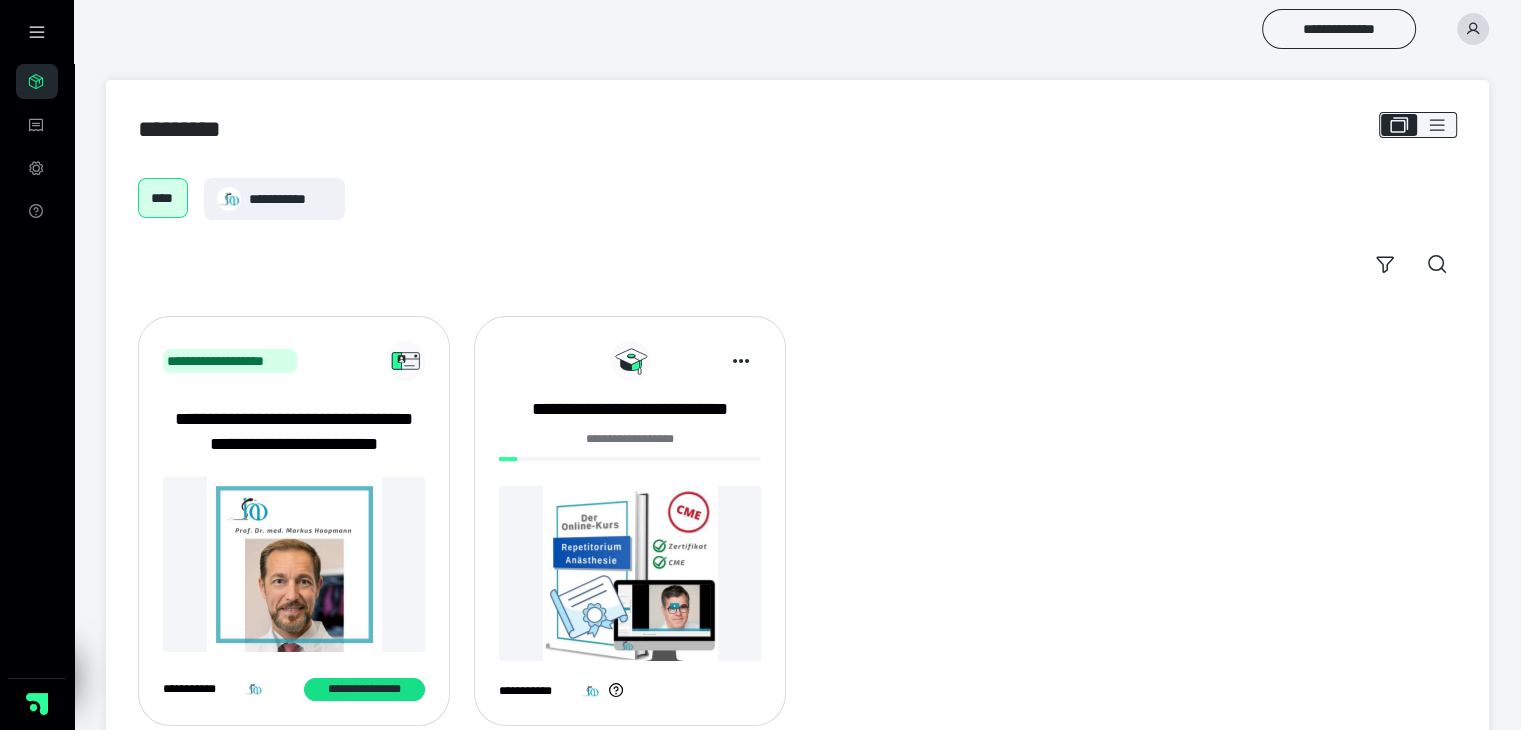 click at bounding box center [630, 573] 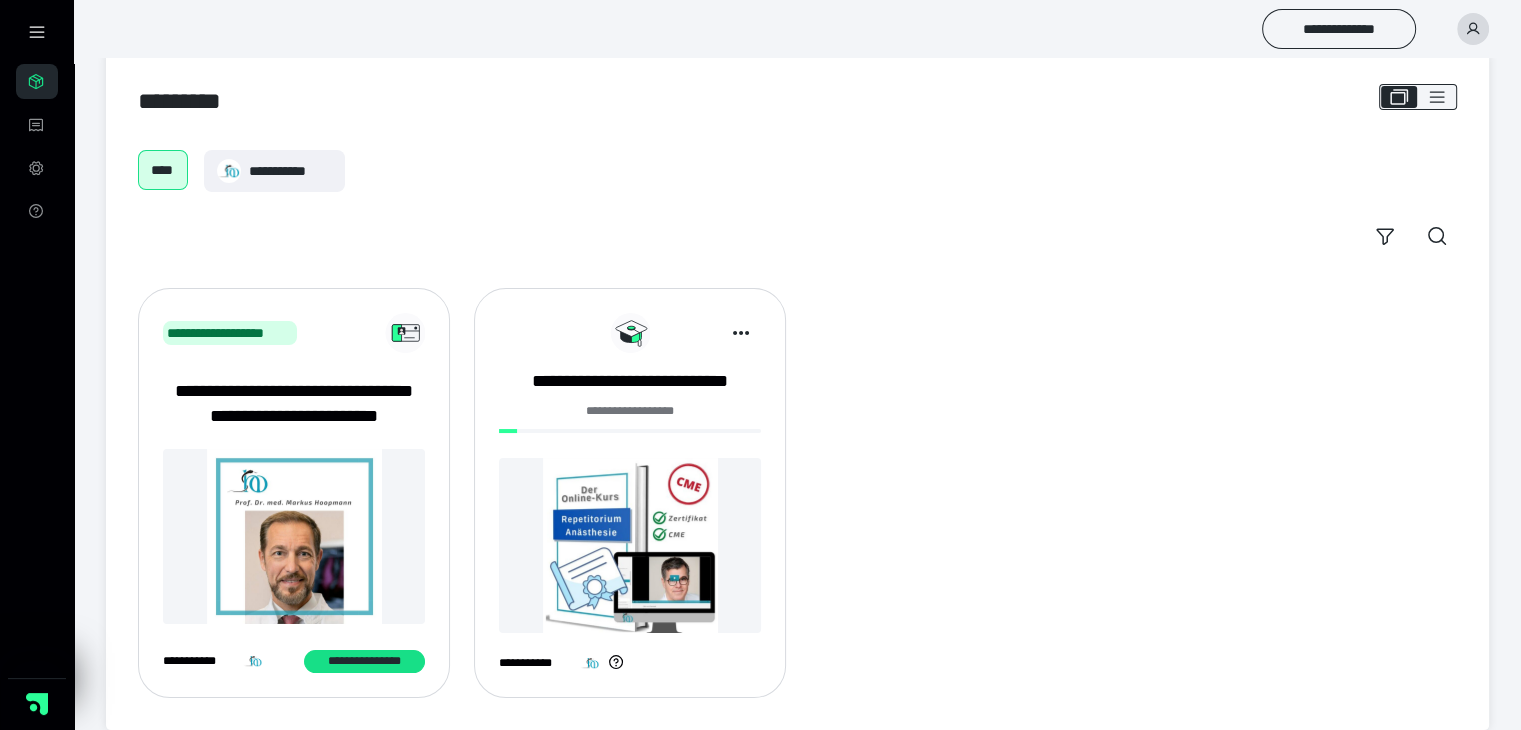 click at bounding box center [630, 545] 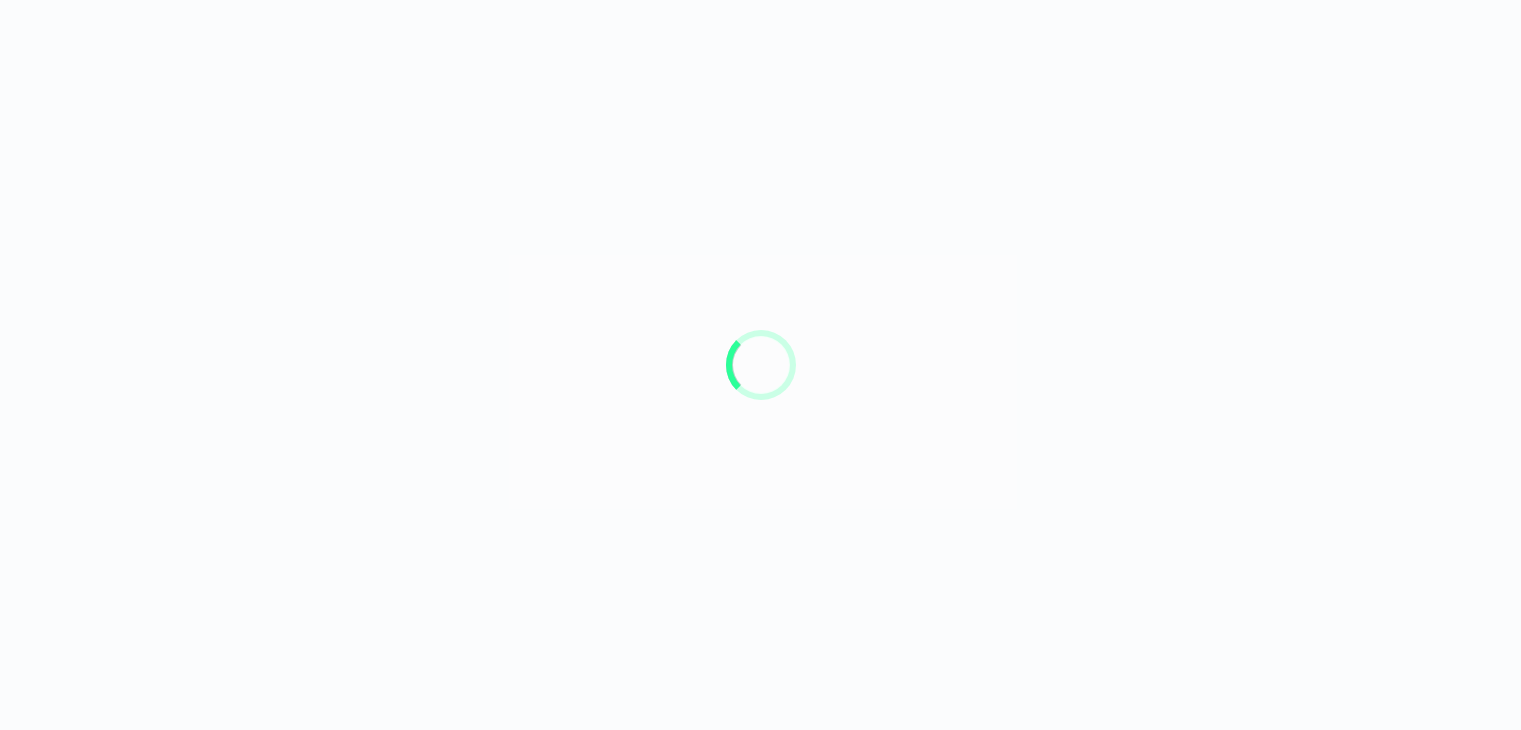 scroll, scrollTop: 0, scrollLeft: 0, axis: both 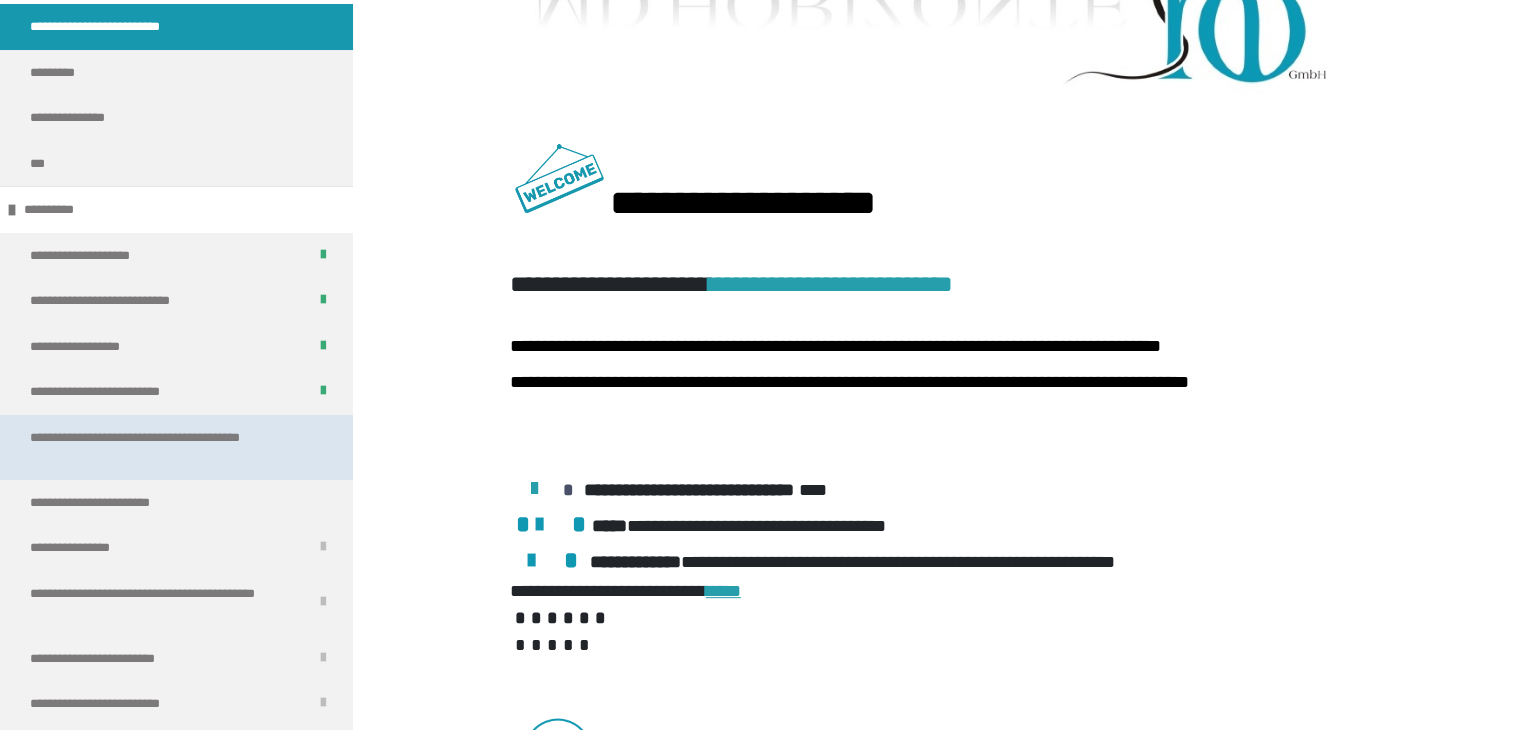 click on "**********" at bounding box center (161, 447) 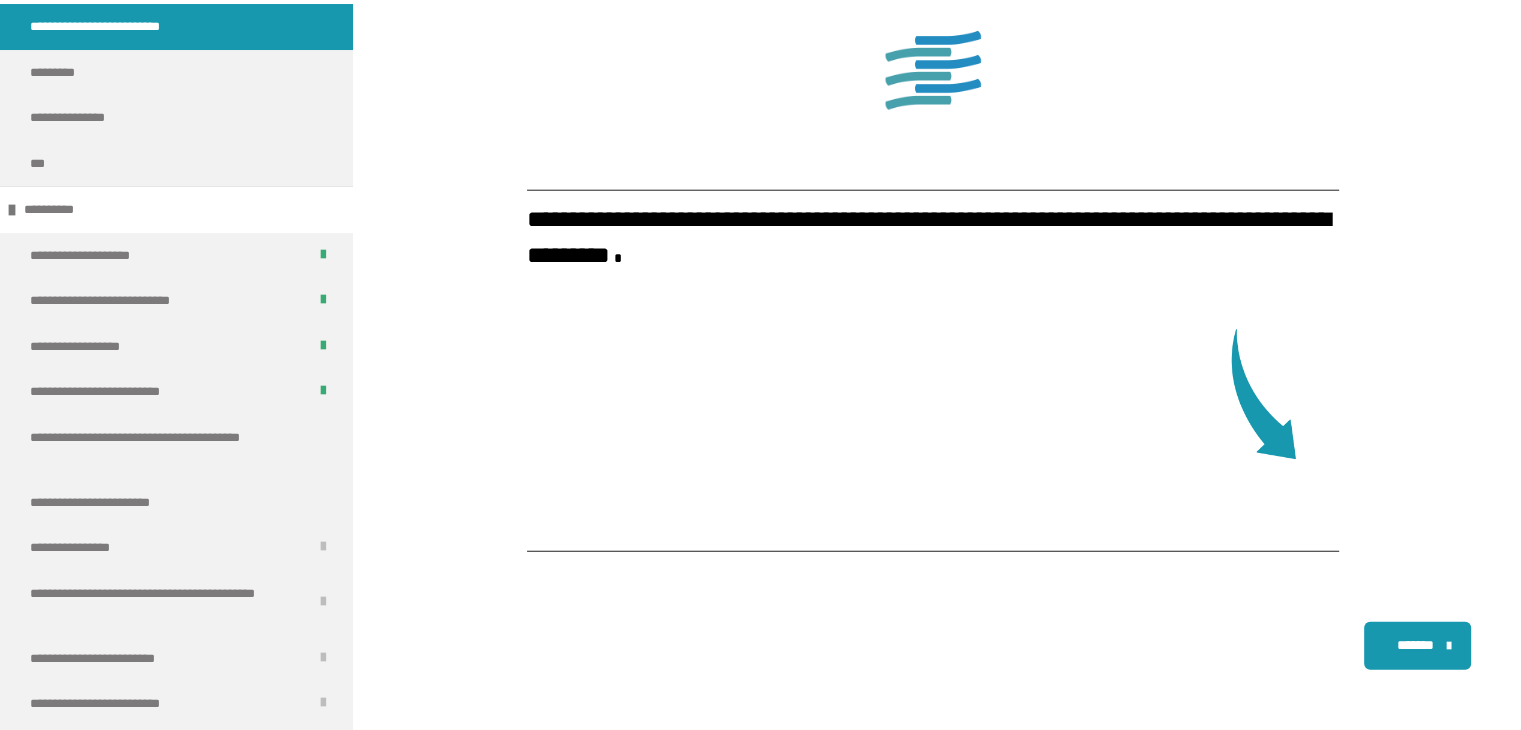 scroll, scrollTop: 5249, scrollLeft: 0, axis: vertical 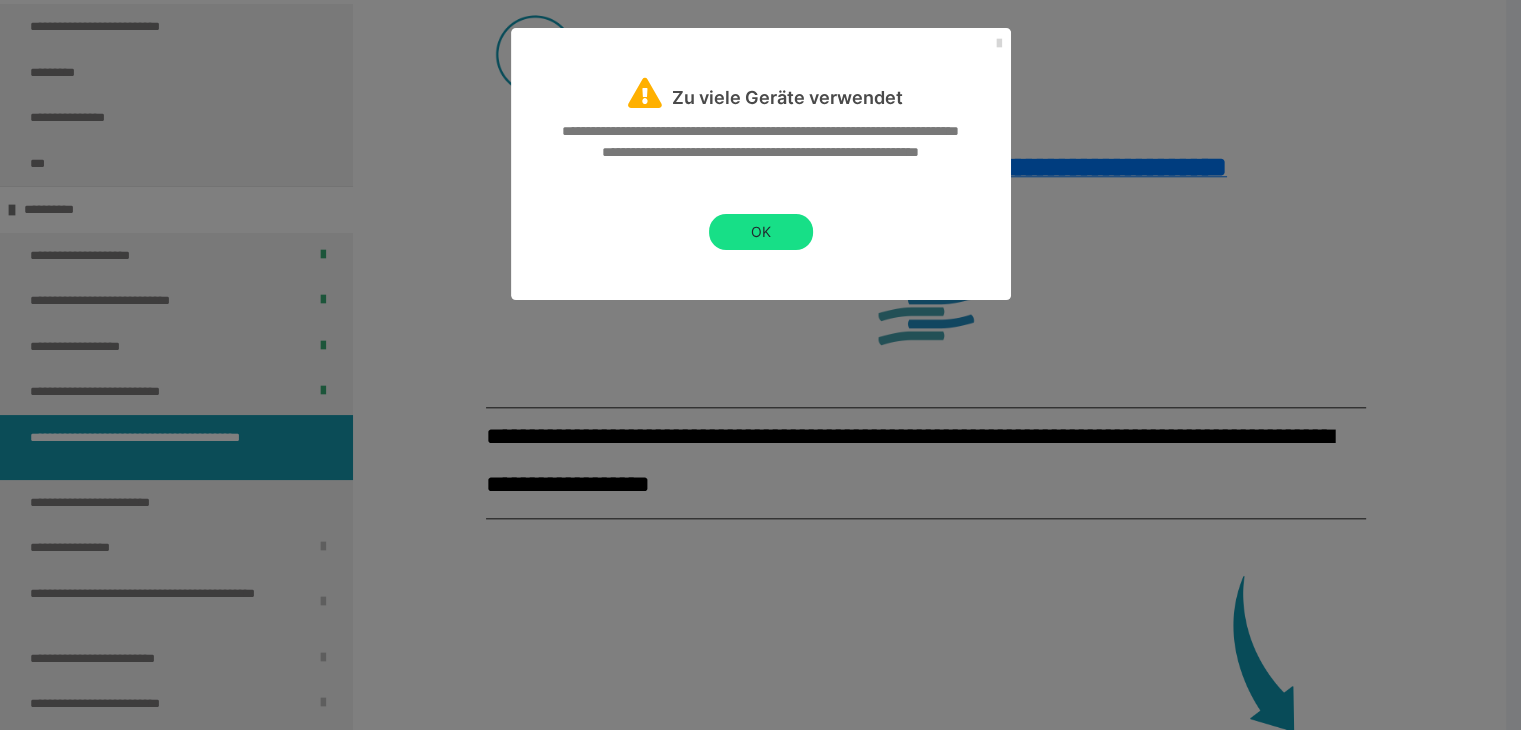 click at bounding box center [999, 44] 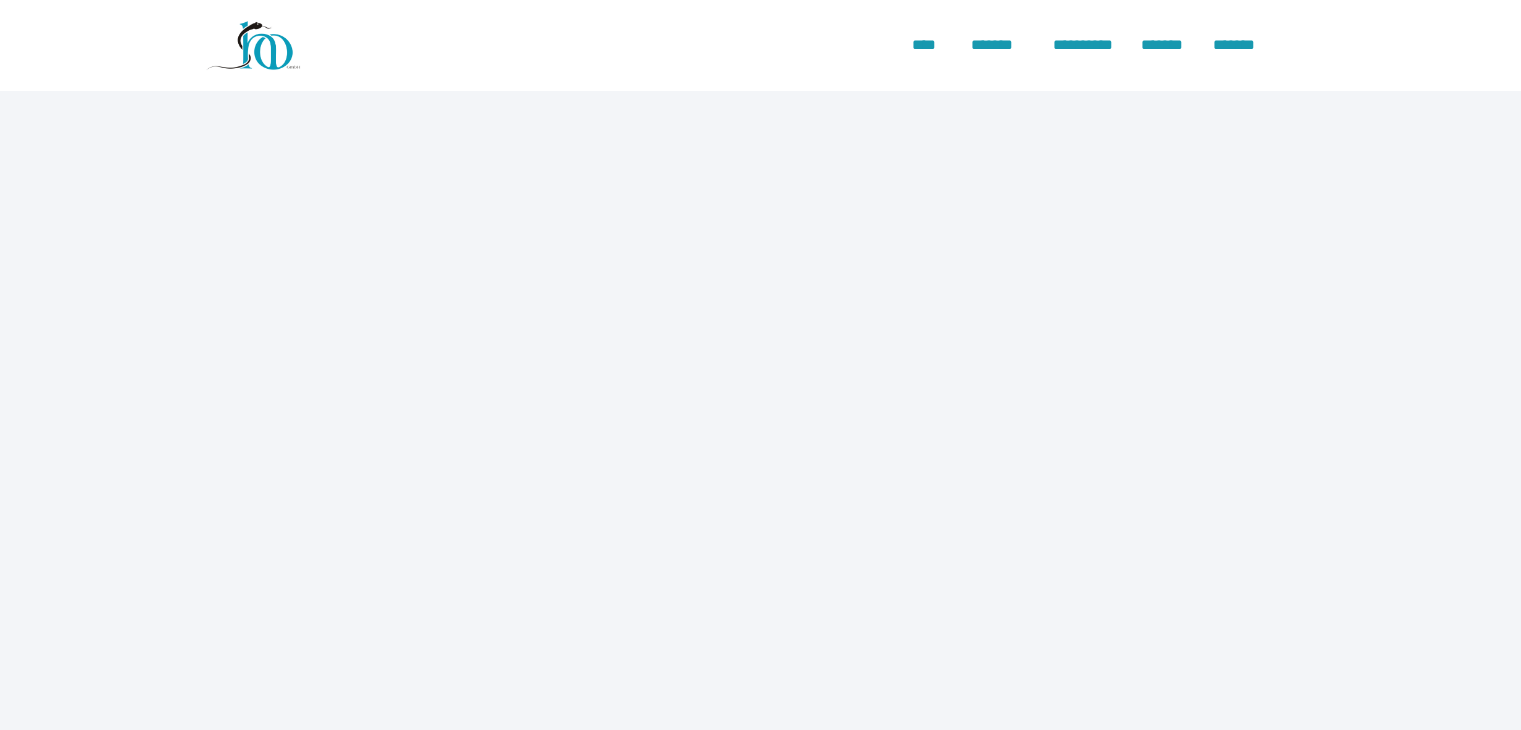 scroll, scrollTop: 0, scrollLeft: 0, axis: both 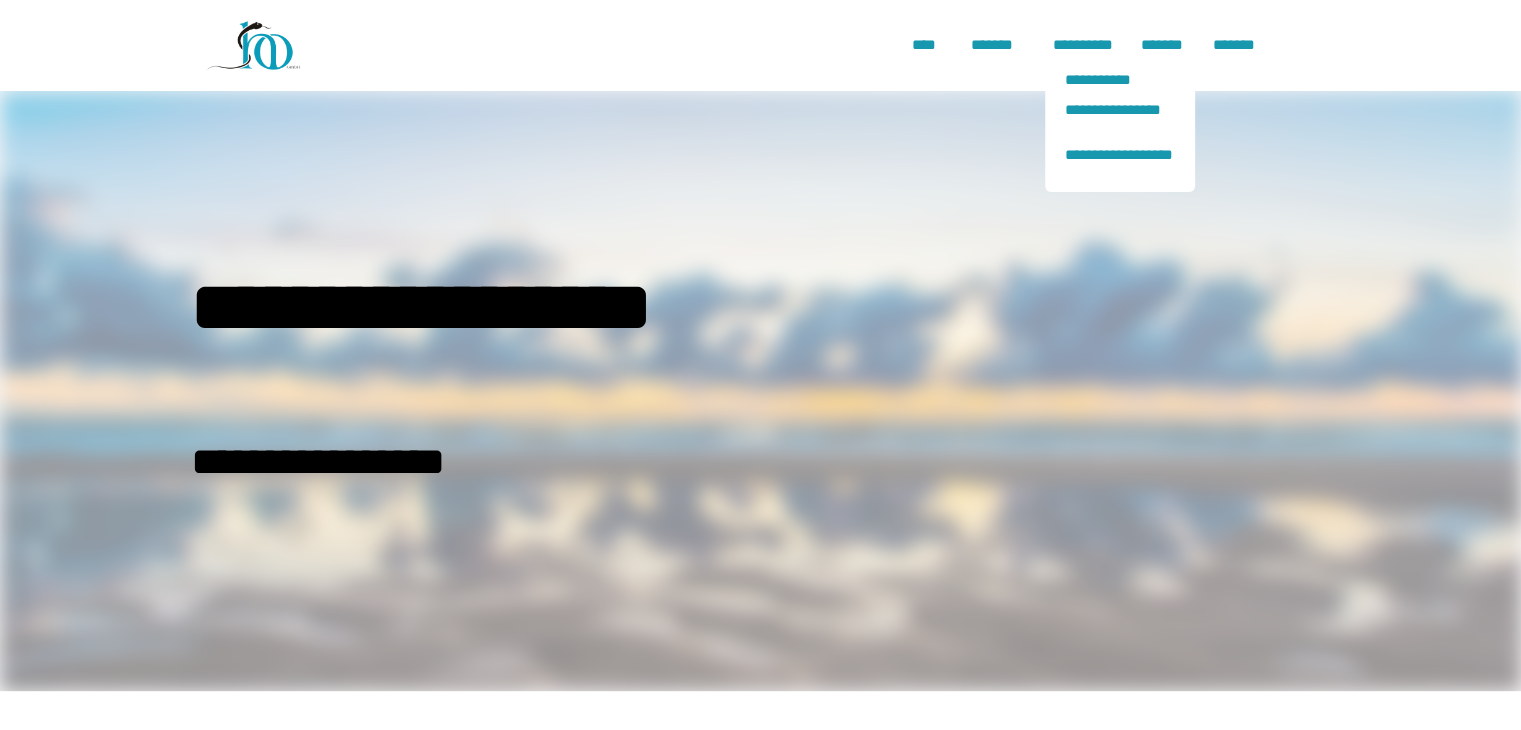 click on "**********" at bounding box center (1120, 124) 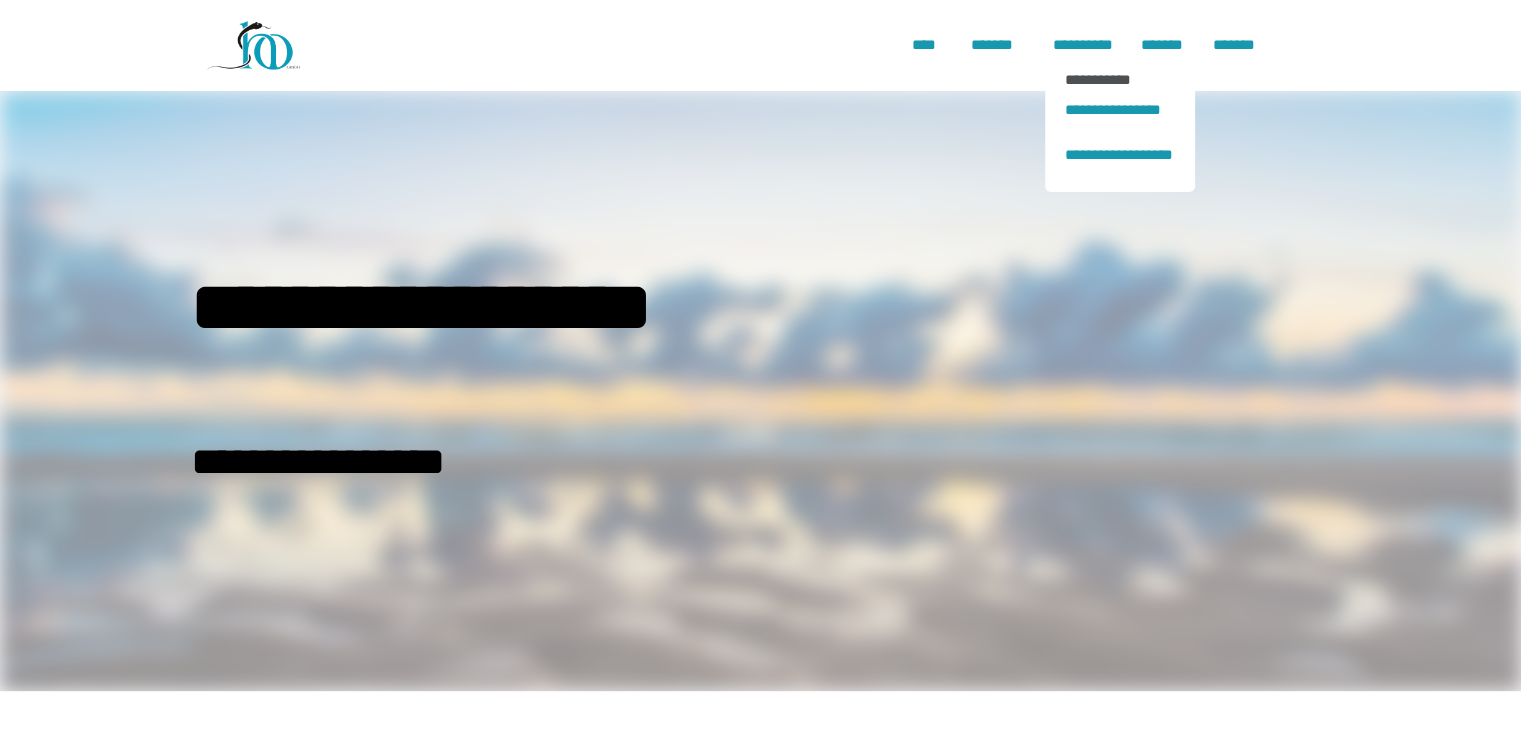 click on "**********" at bounding box center (1120, 79) 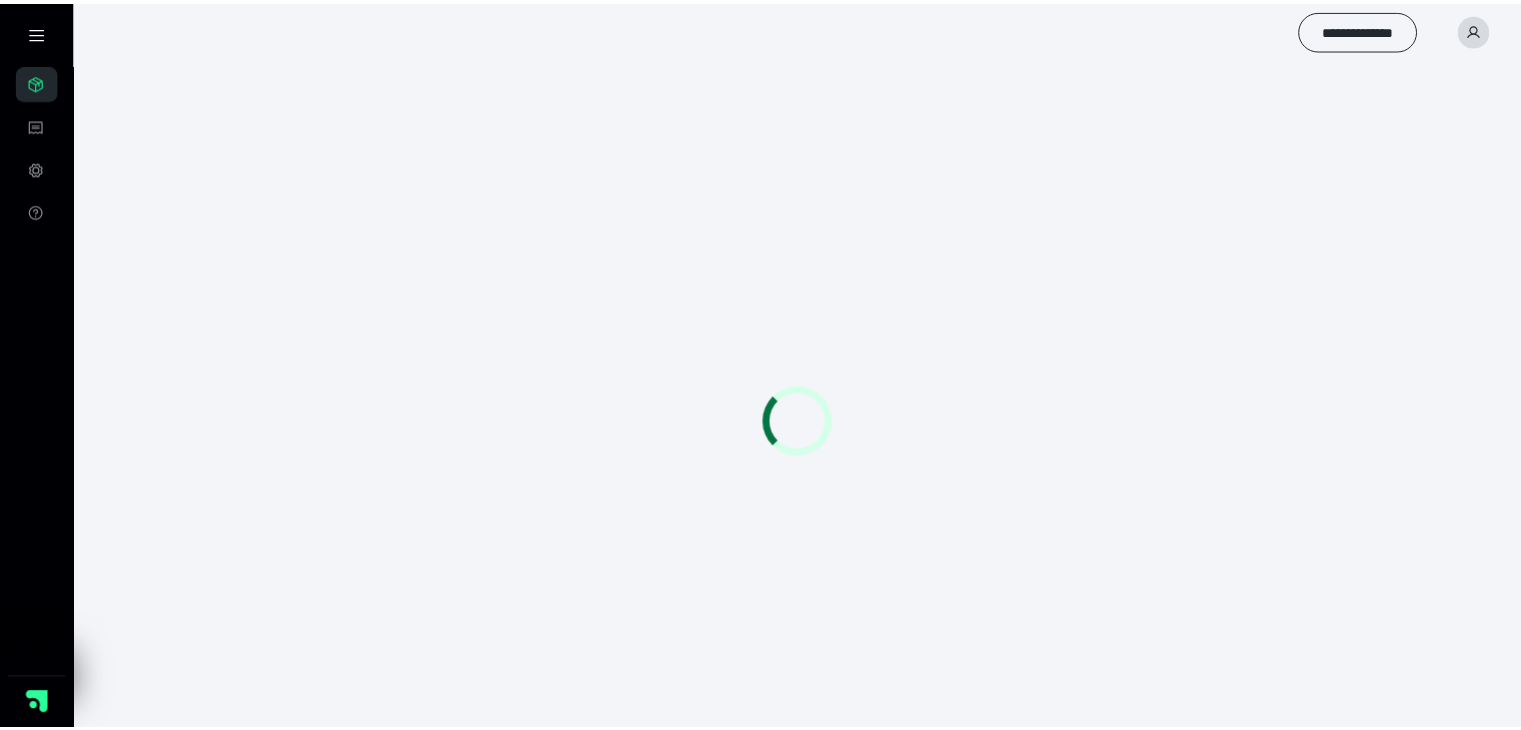 scroll, scrollTop: 0, scrollLeft: 0, axis: both 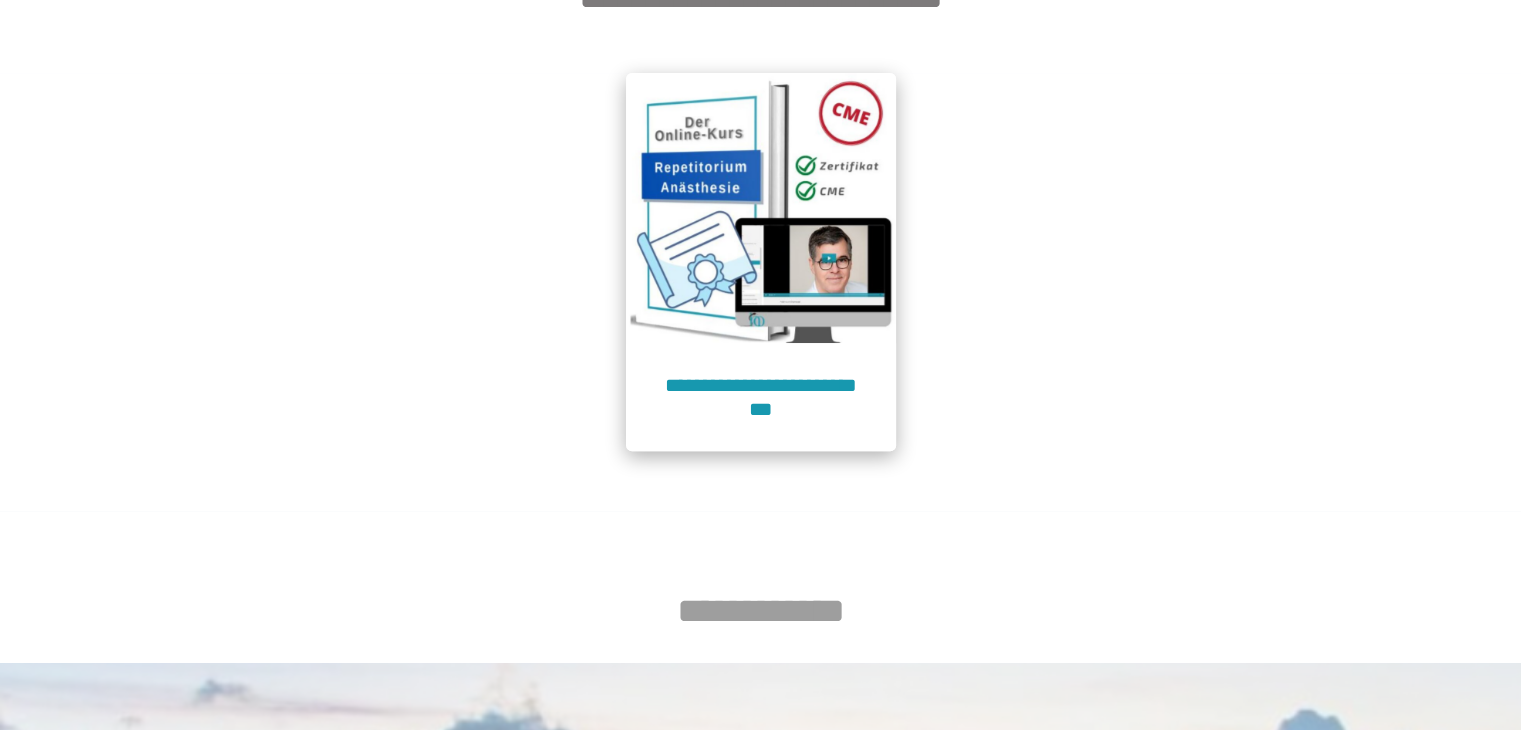 click at bounding box center [761, 208] 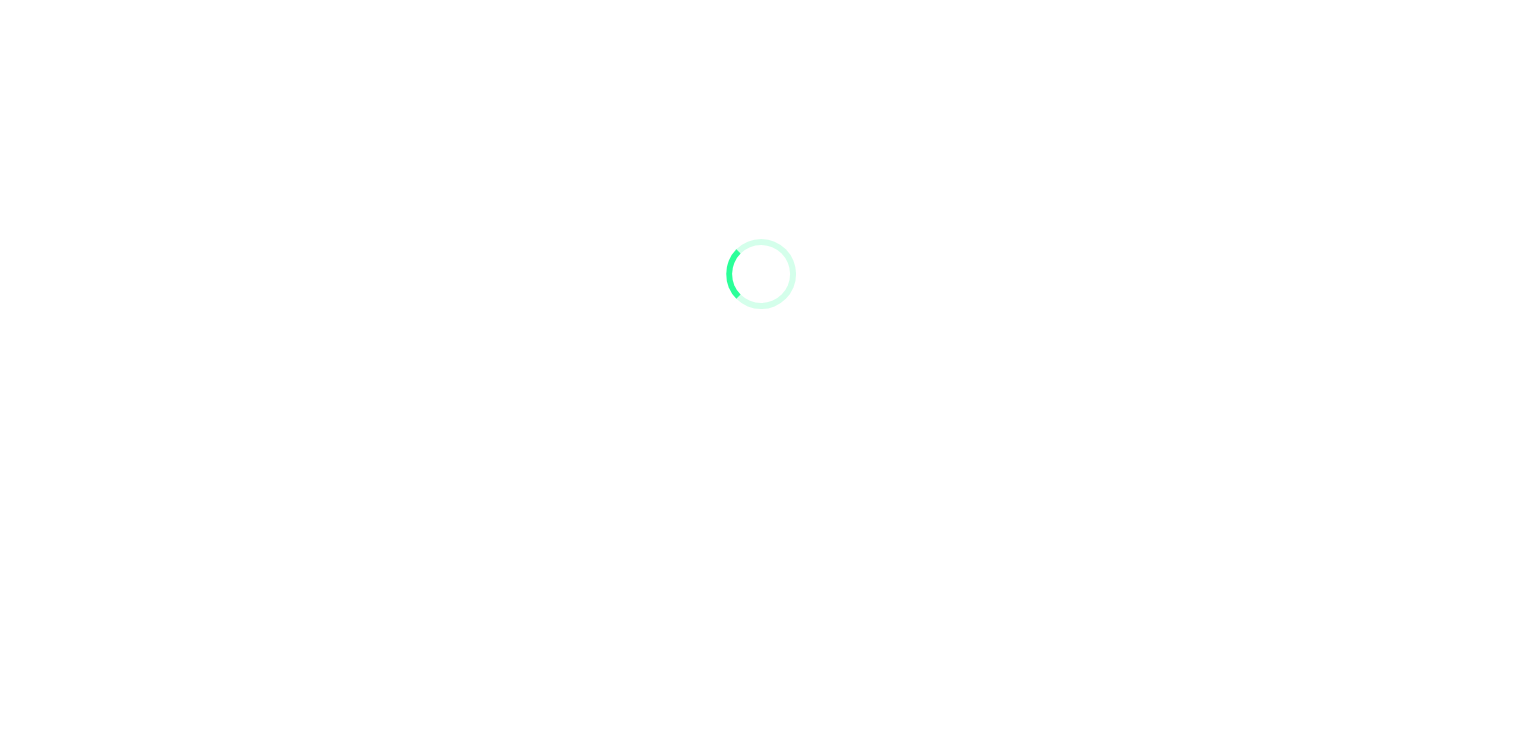 scroll, scrollTop: 91, scrollLeft: 0, axis: vertical 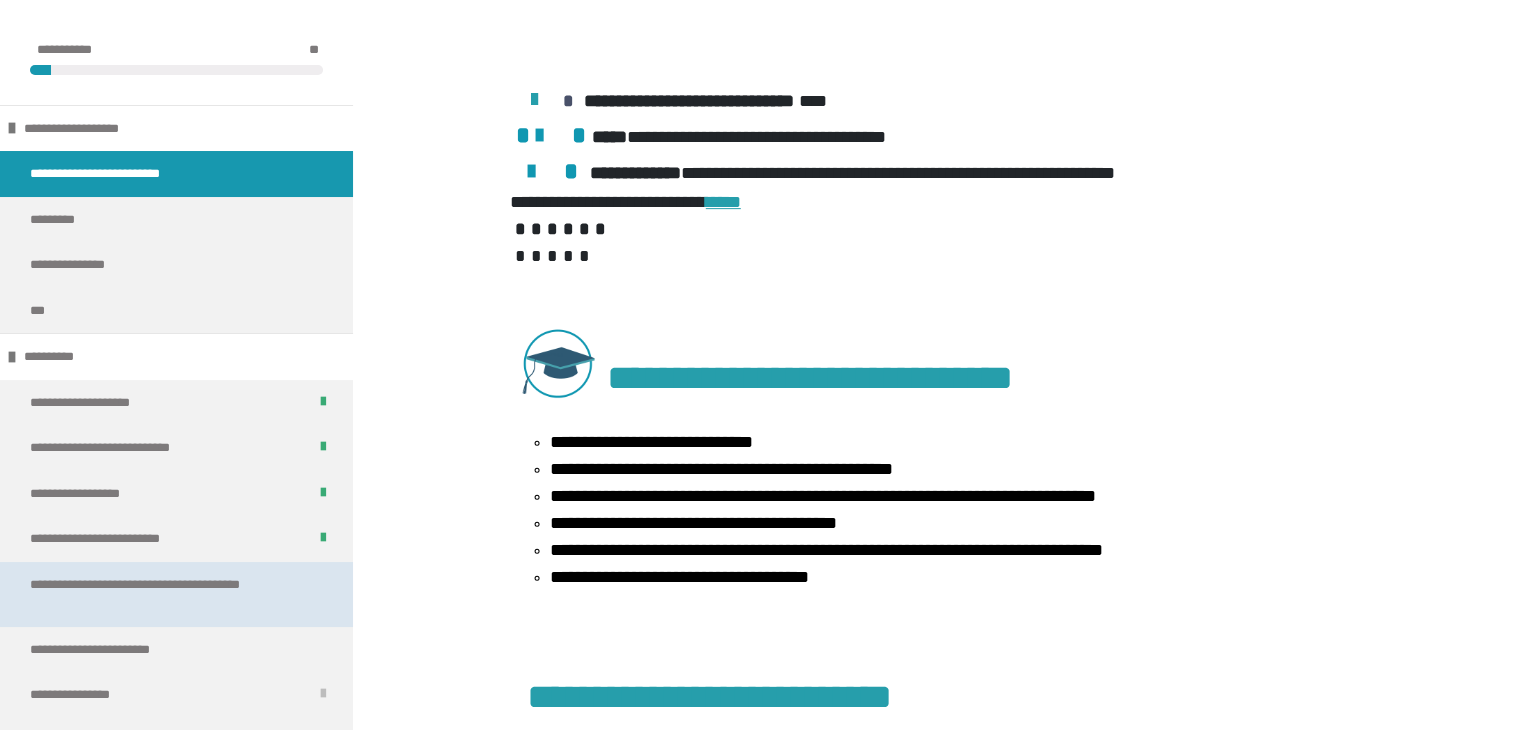 click on "**********" at bounding box center [161, 594] 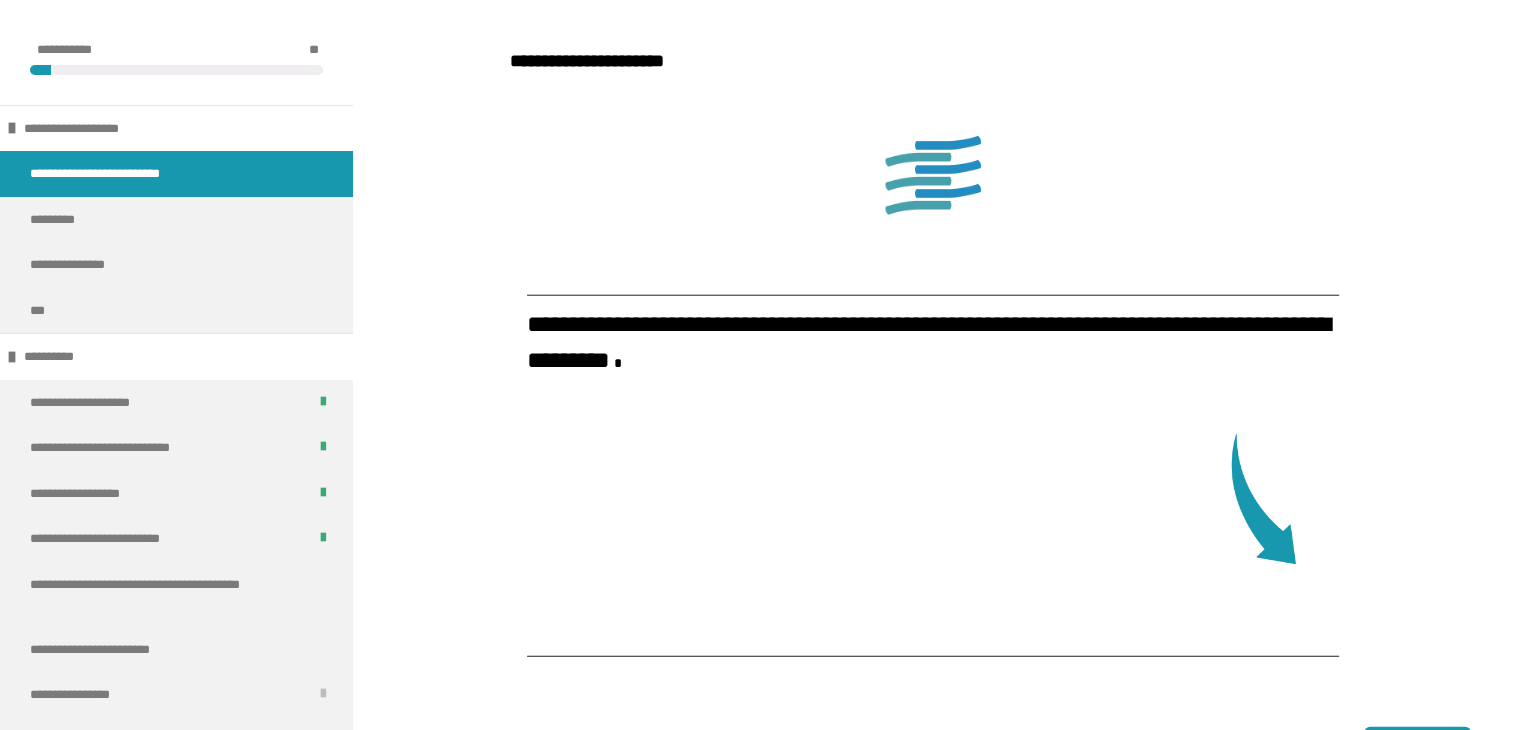 scroll, scrollTop: 5249, scrollLeft: 0, axis: vertical 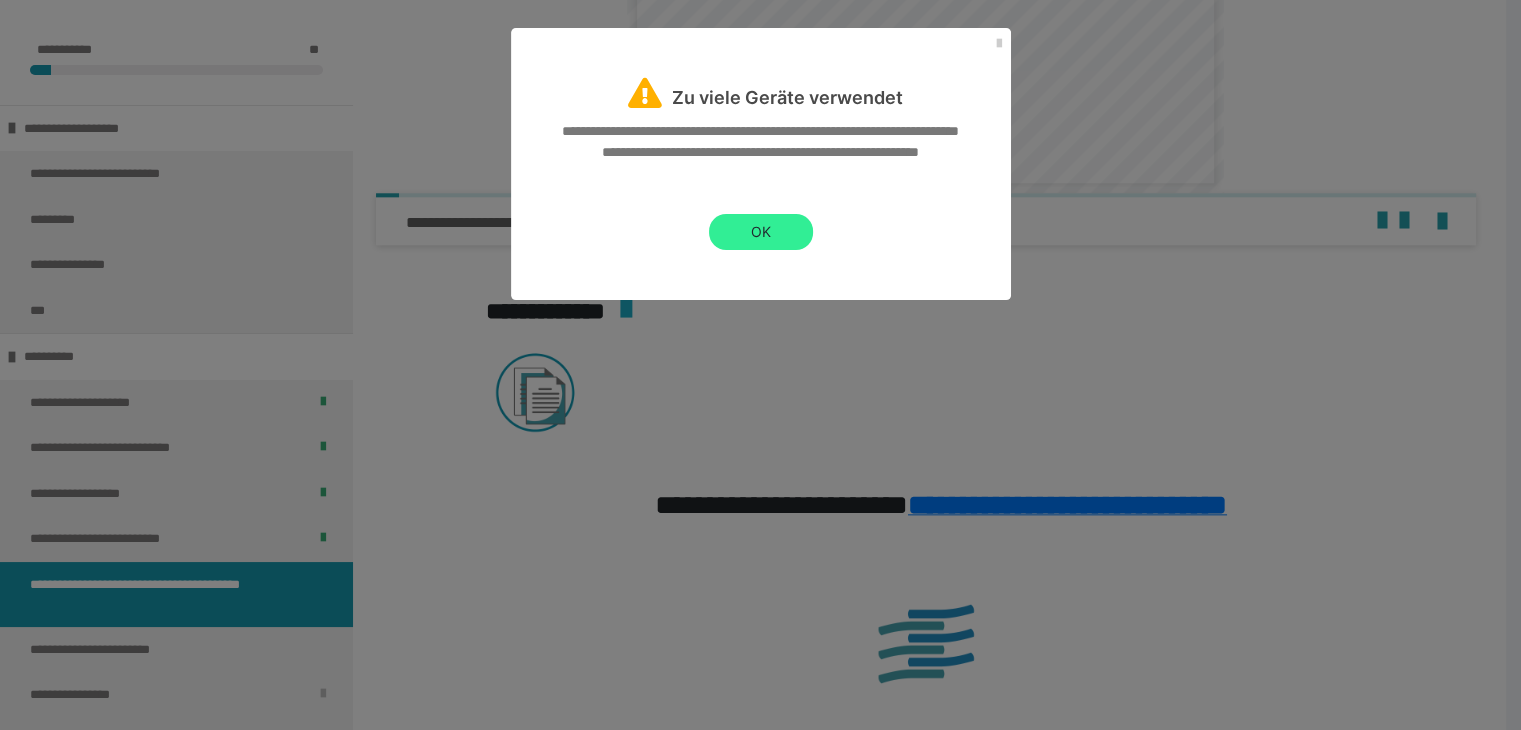 click on "OK" at bounding box center [761, 232] 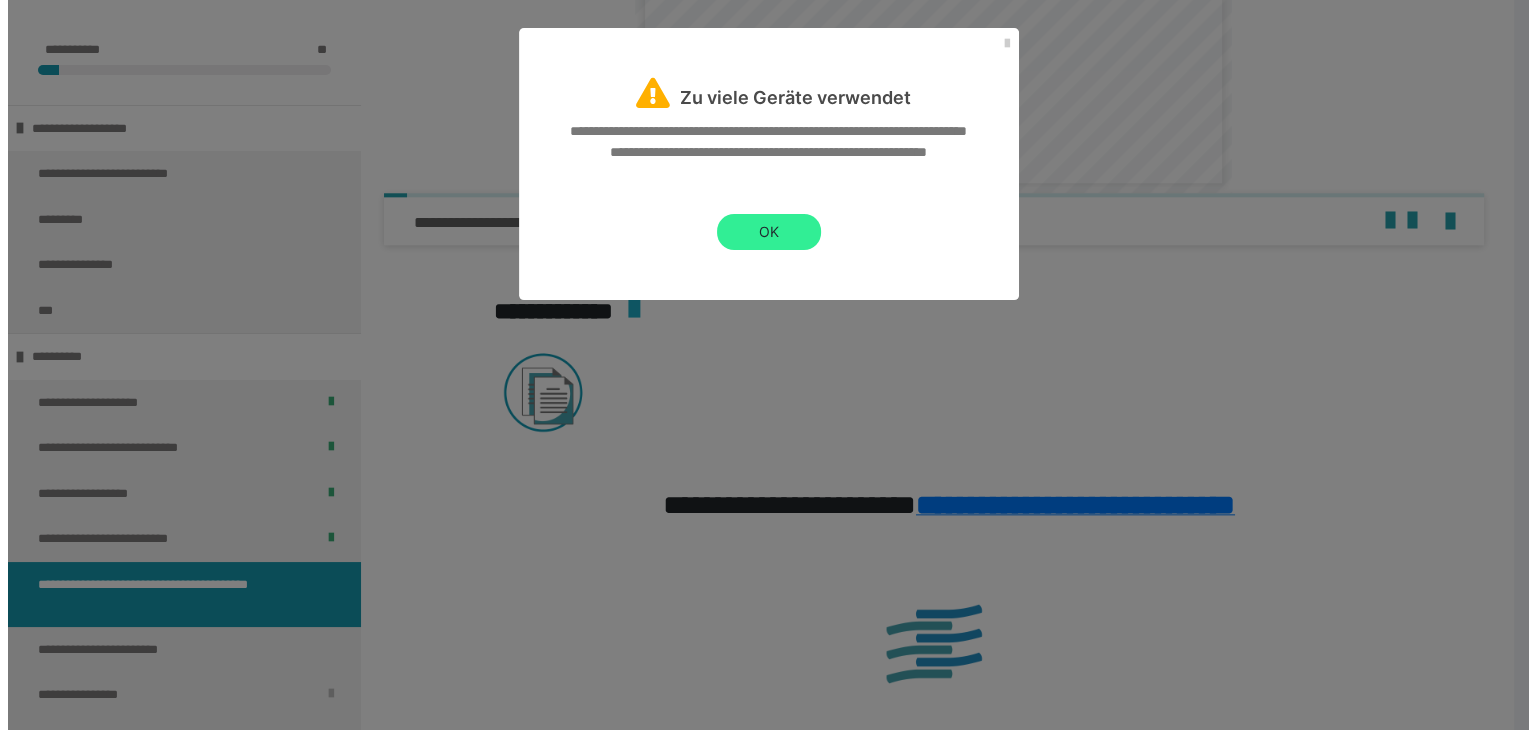 scroll, scrollTop: 0, scrollLeft: 0, axis: both 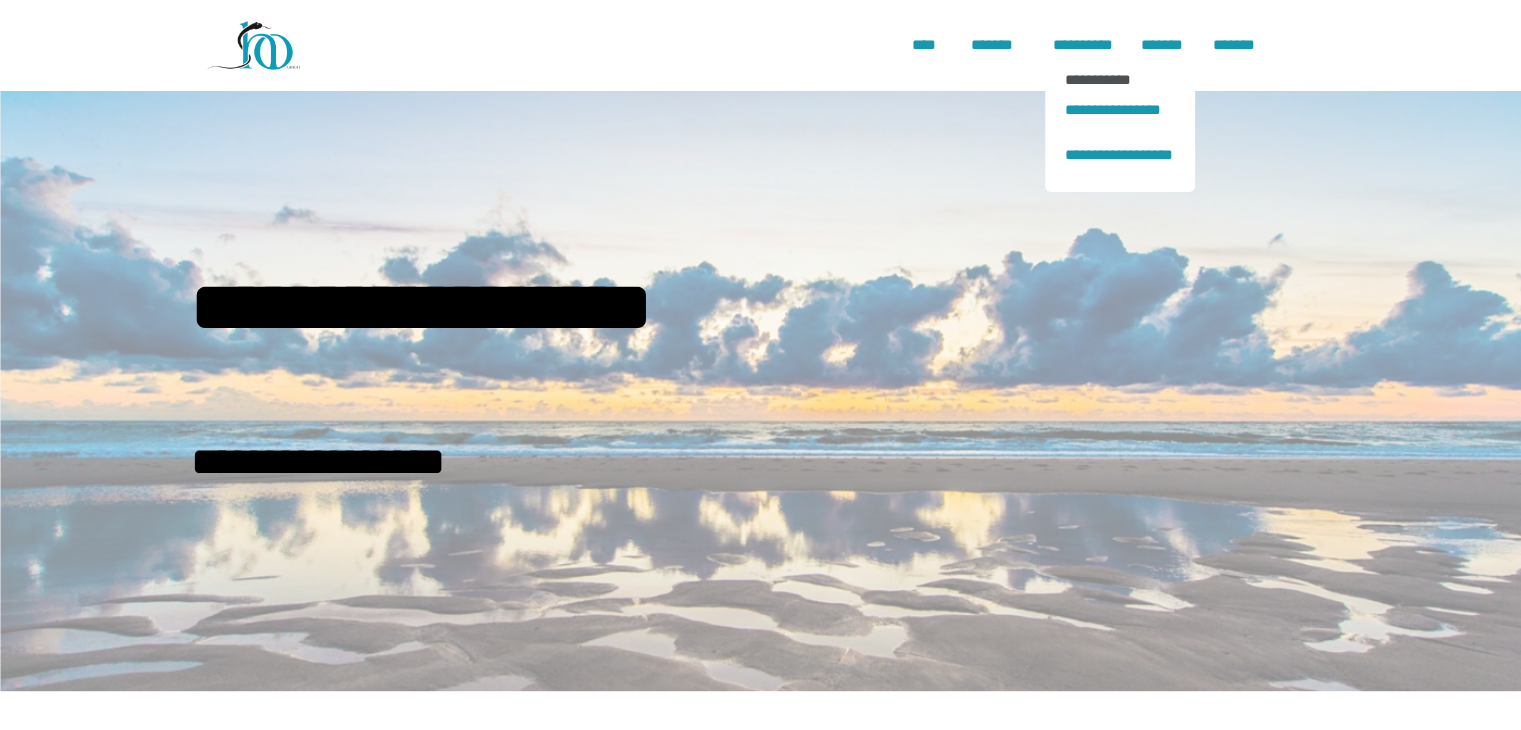 click on "**********" at bounding box center (1120, 79) 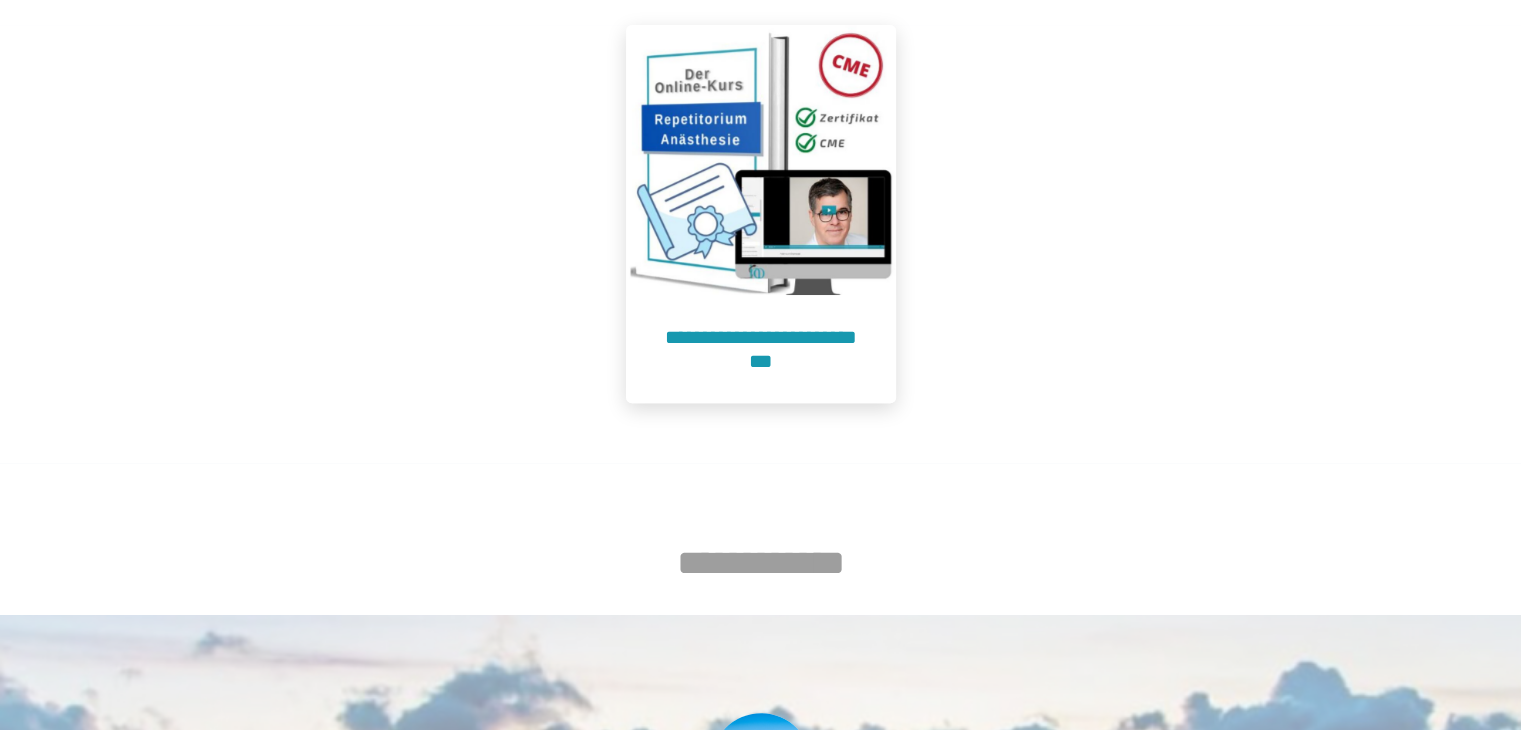 click at bounding box center [761, 160] 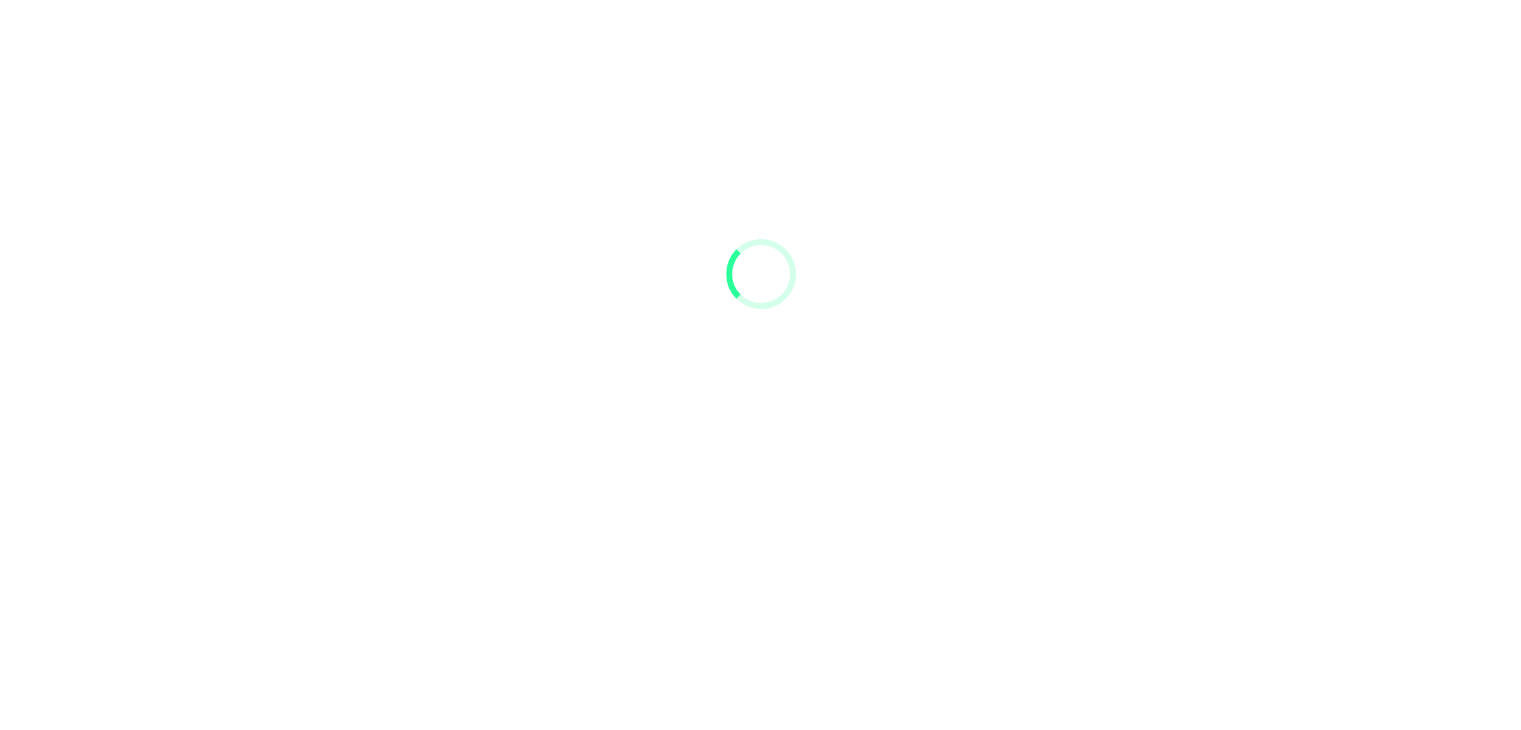 scroll, scrollTop: 91, scrollLeft: 0, axis: vertical 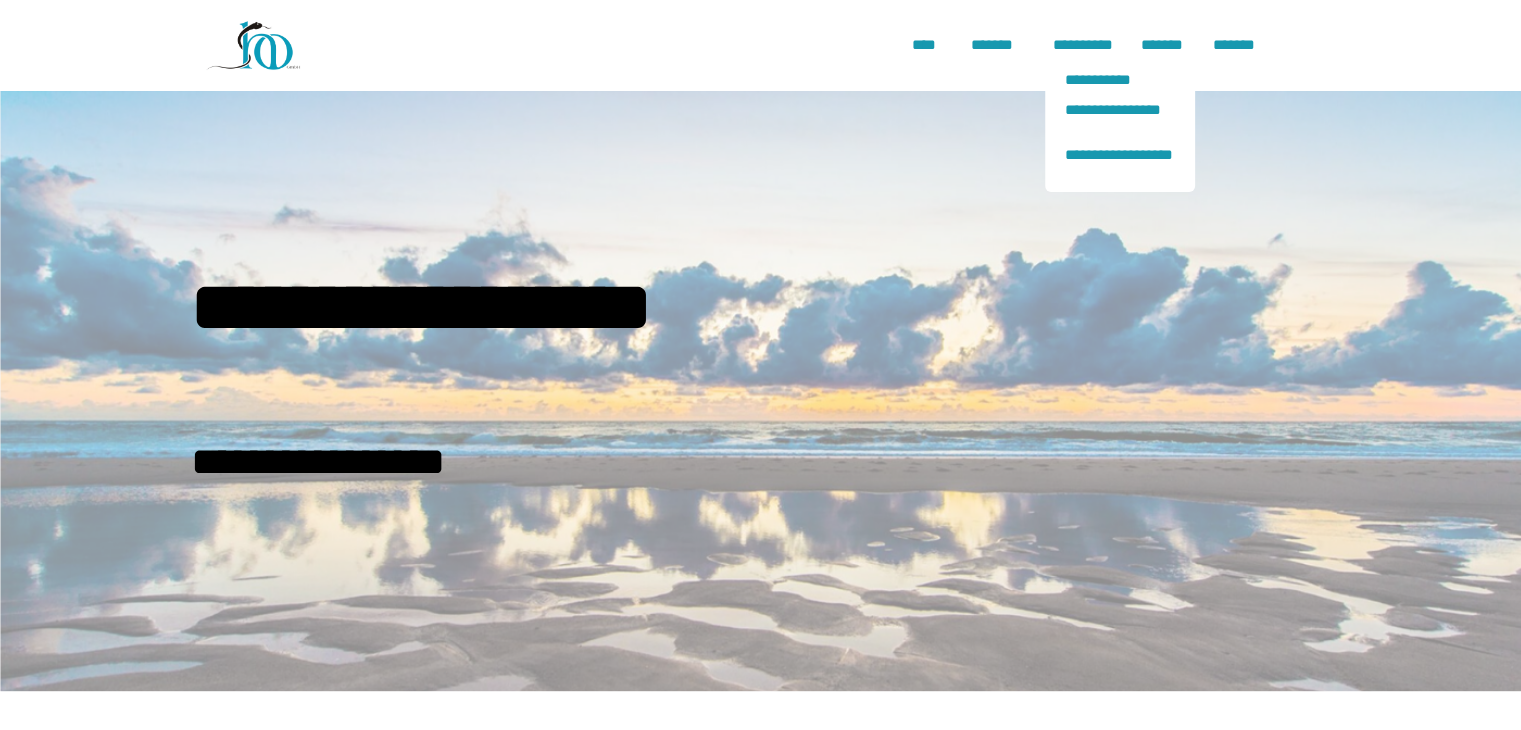 click on "**********" at bounding box center (1120, 124) 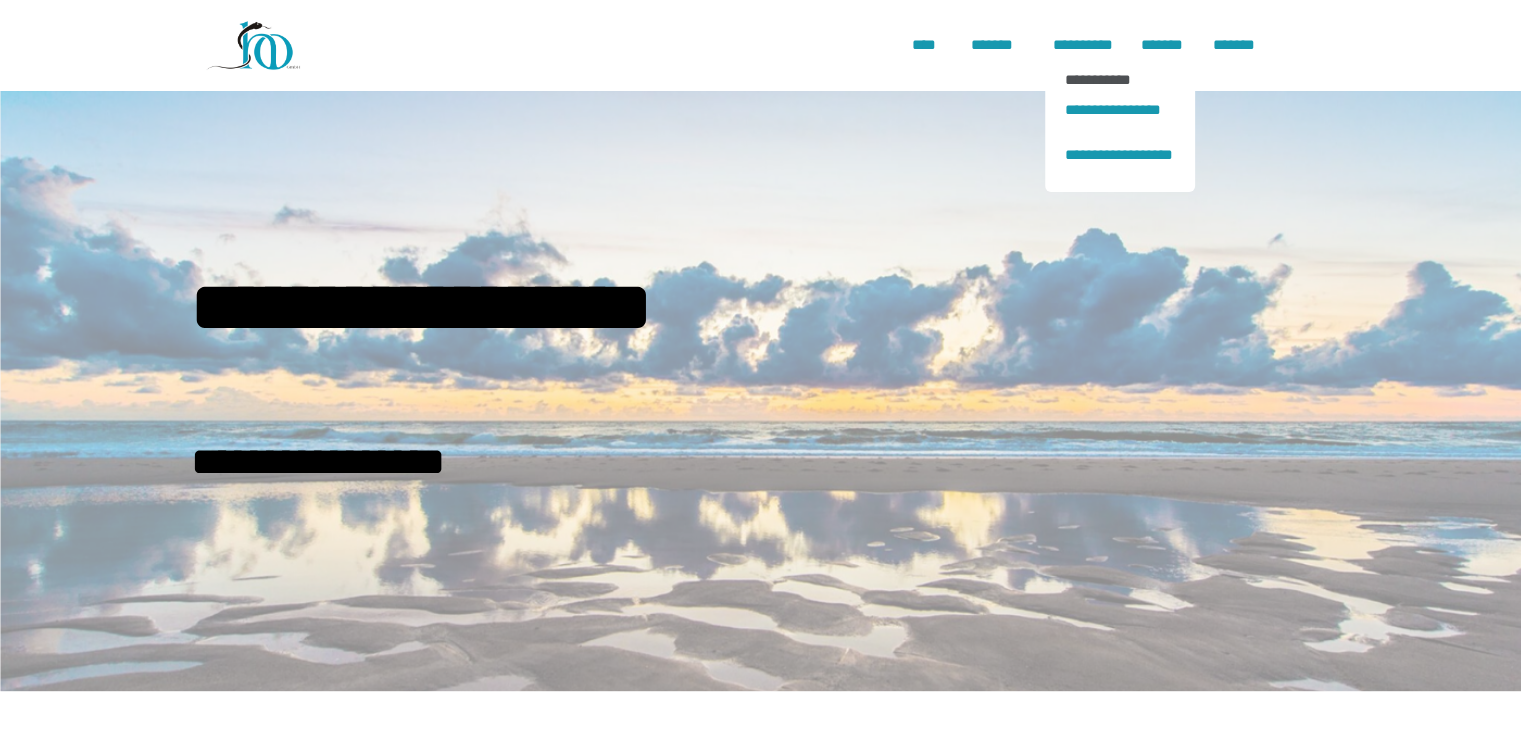 click on "**********" at bounding box center [1120, 79] 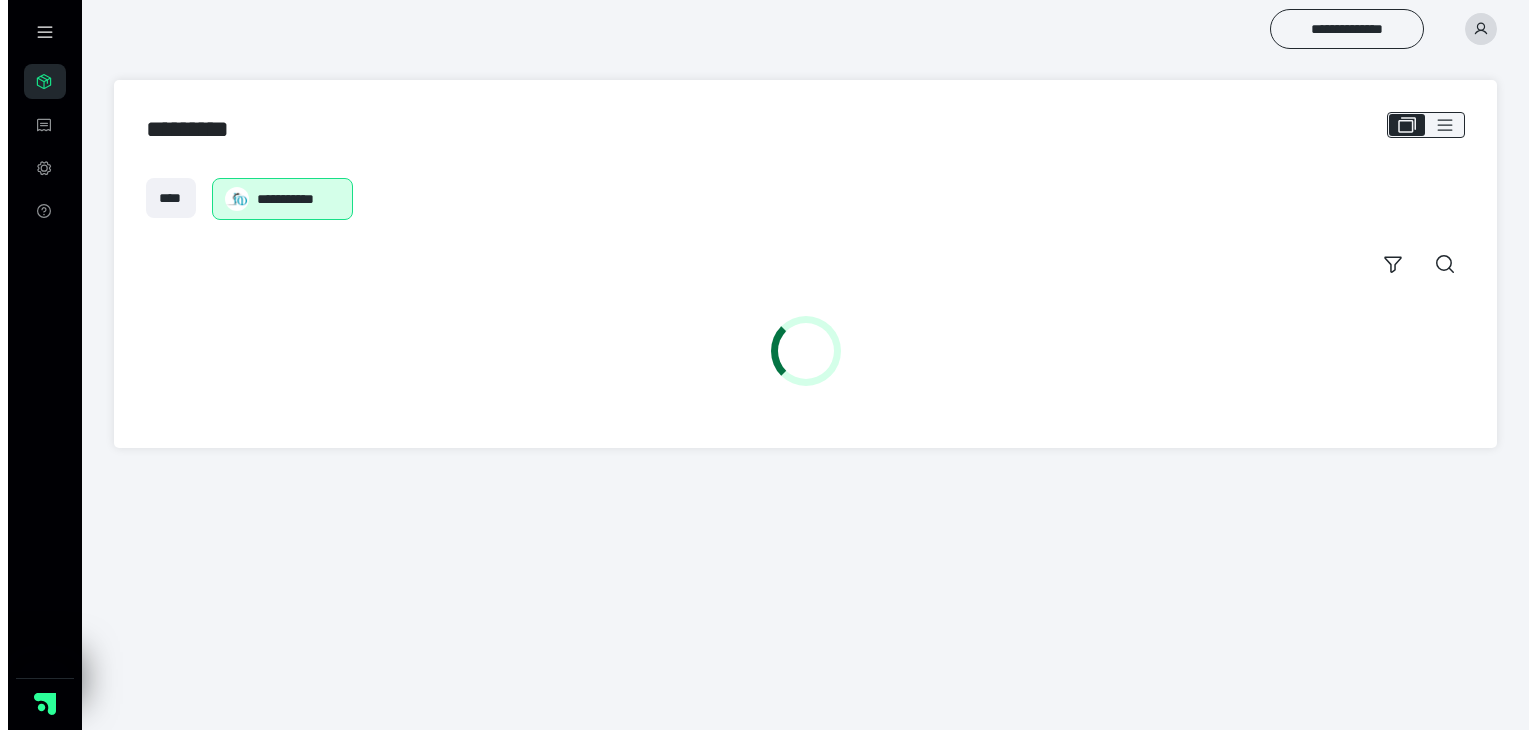 scroll, scrollTop: 0, scrollLeft: 0, axis: both 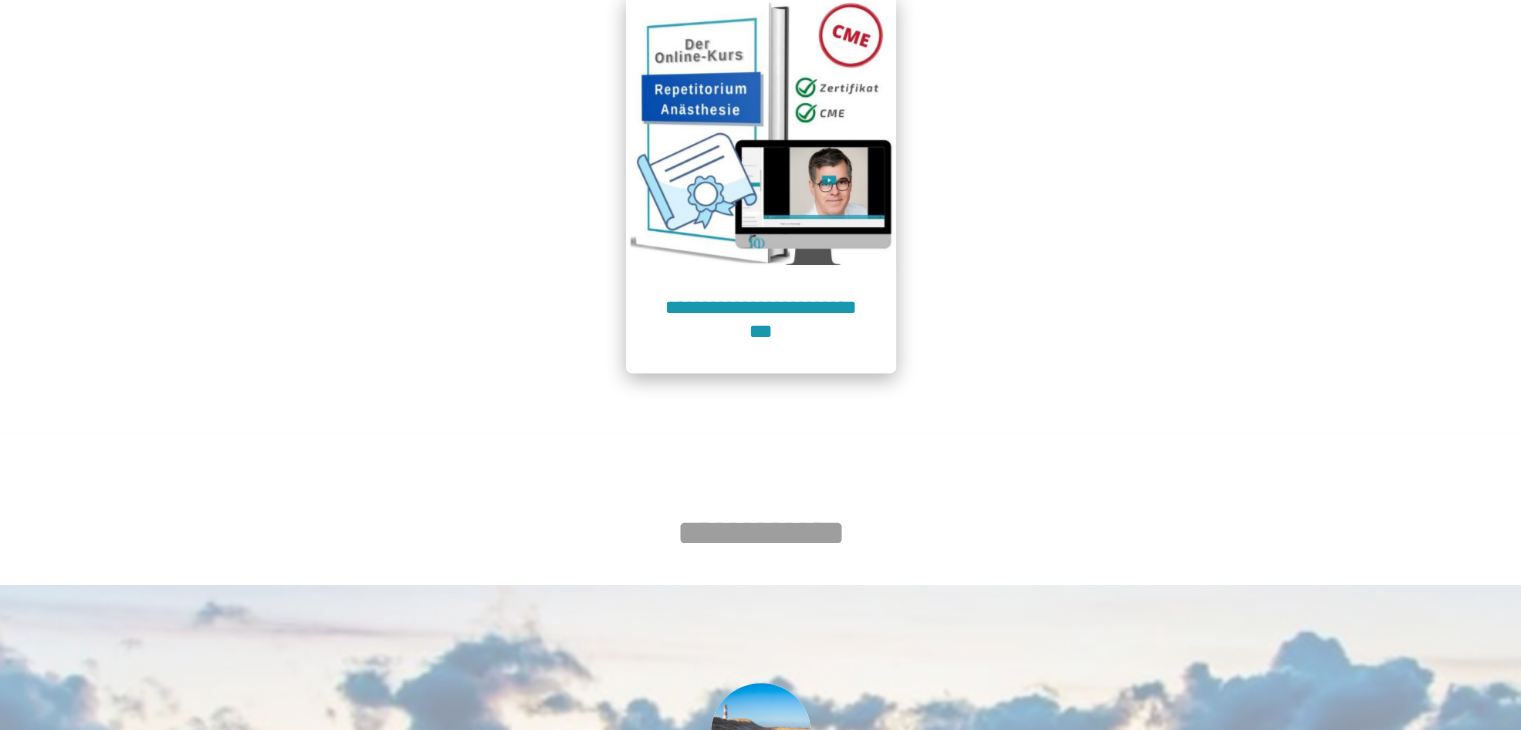 click on "**********" at bounding box center [761, 319] 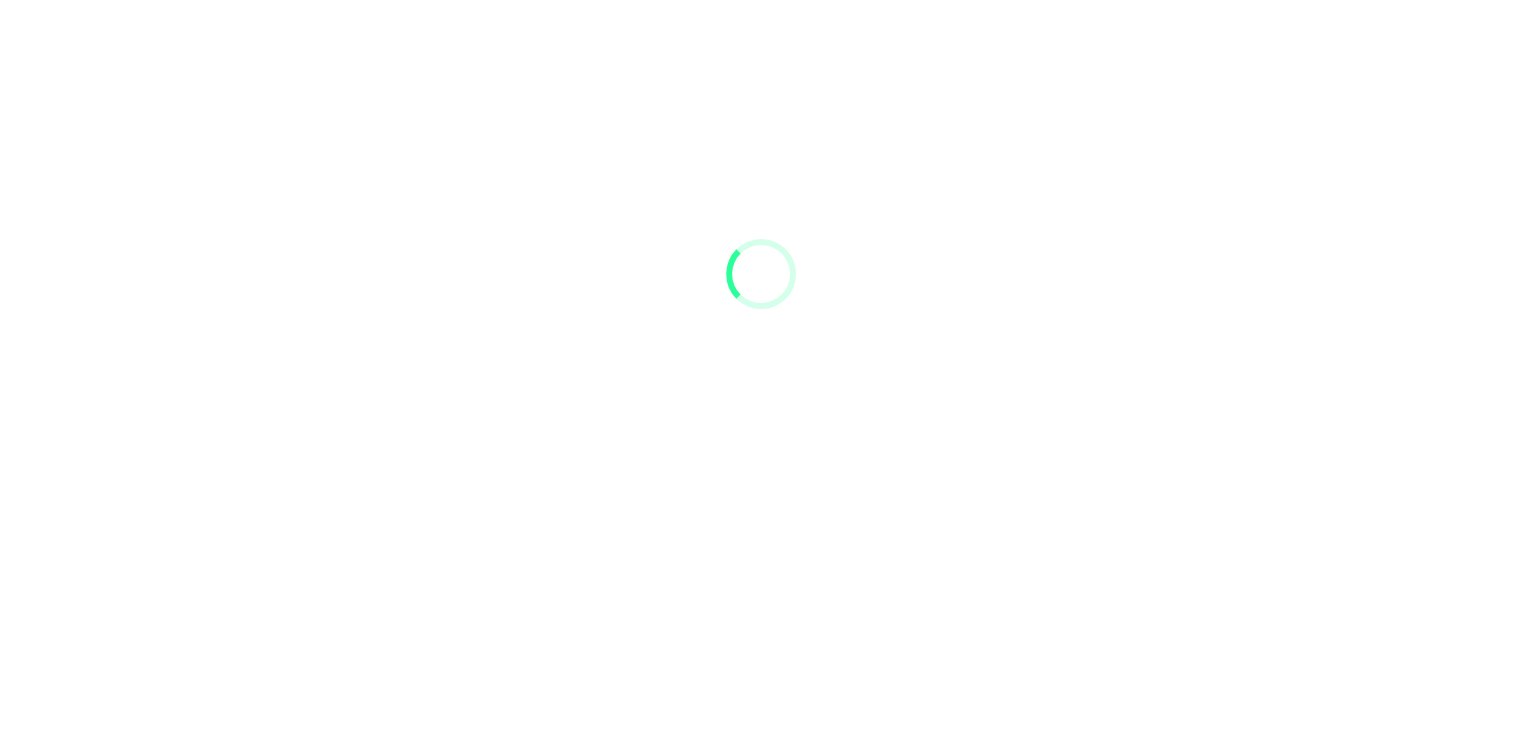 scroll, scrollTop: 91, scrollLeft: 0, axis: vertical 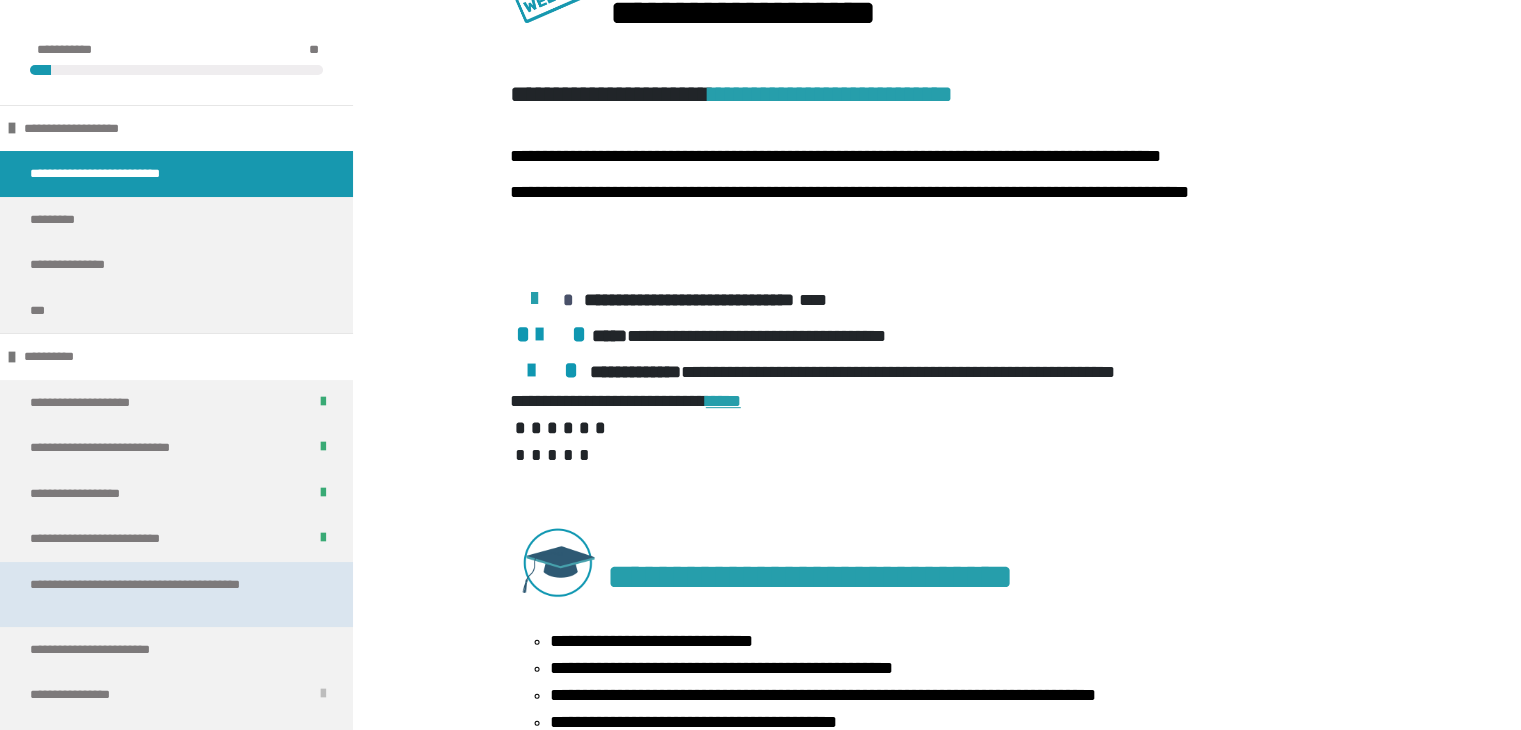 click on "**********" at bounding box center (161, 594) 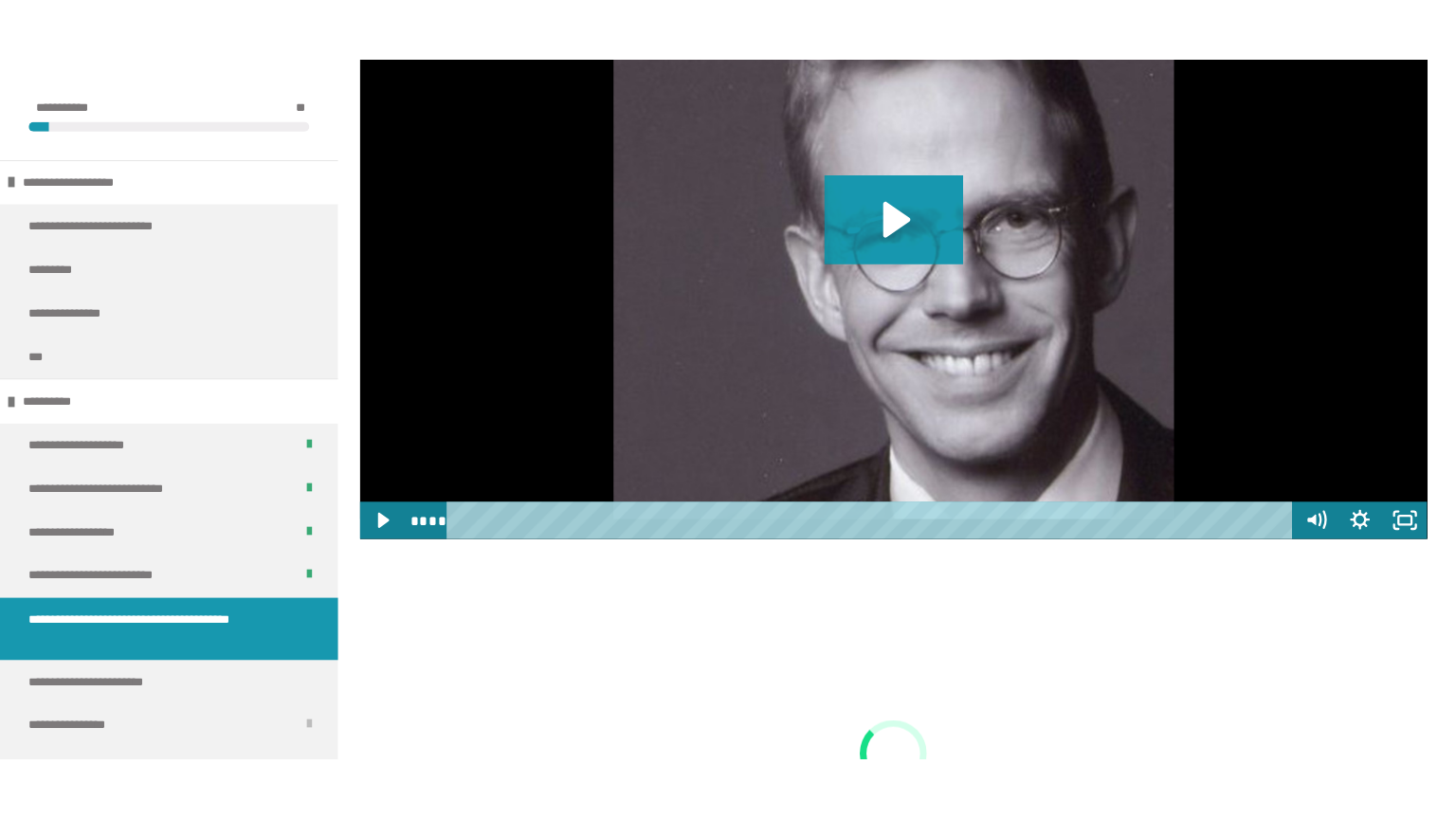 scroll, scrollTop: 1394, scrollLeft: 0, axis: vertical 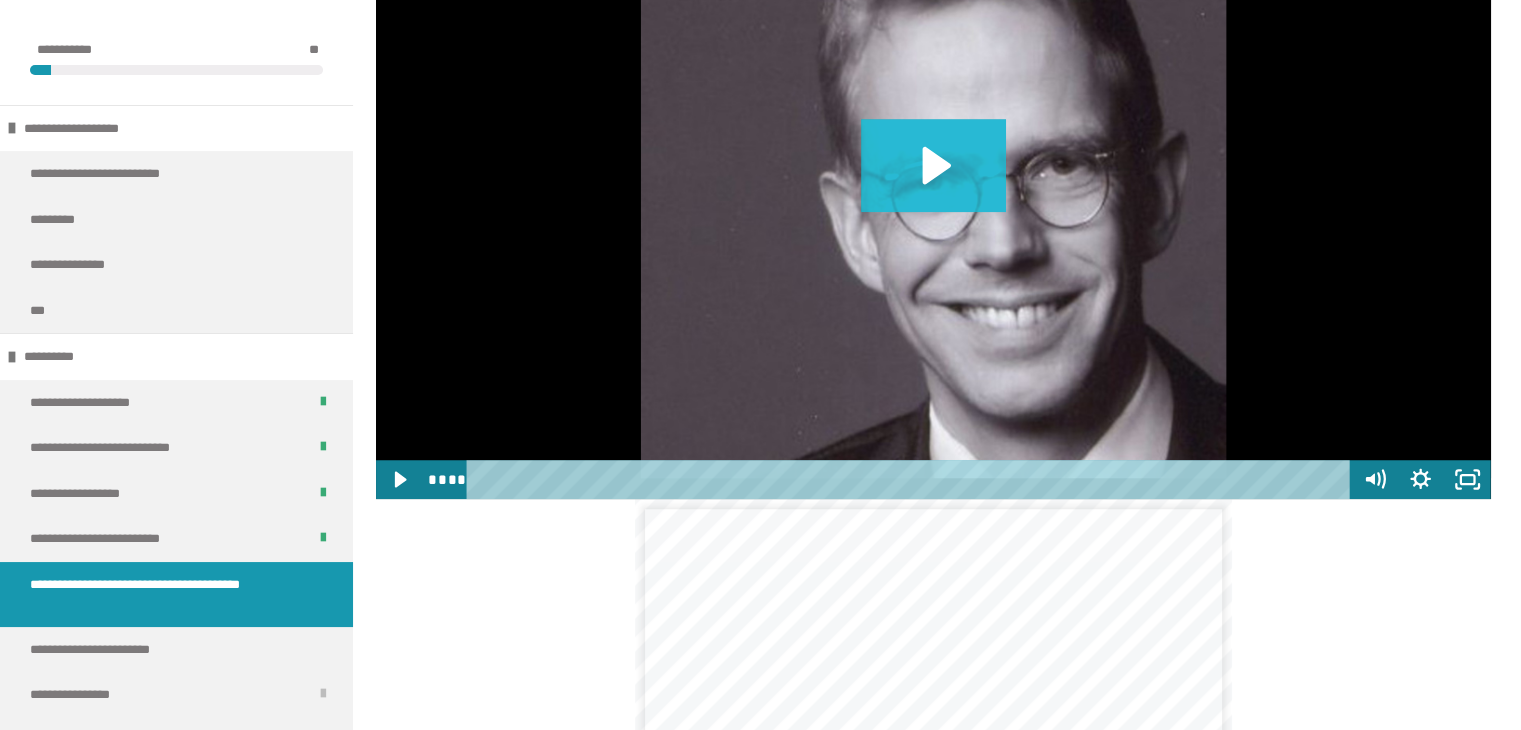 click 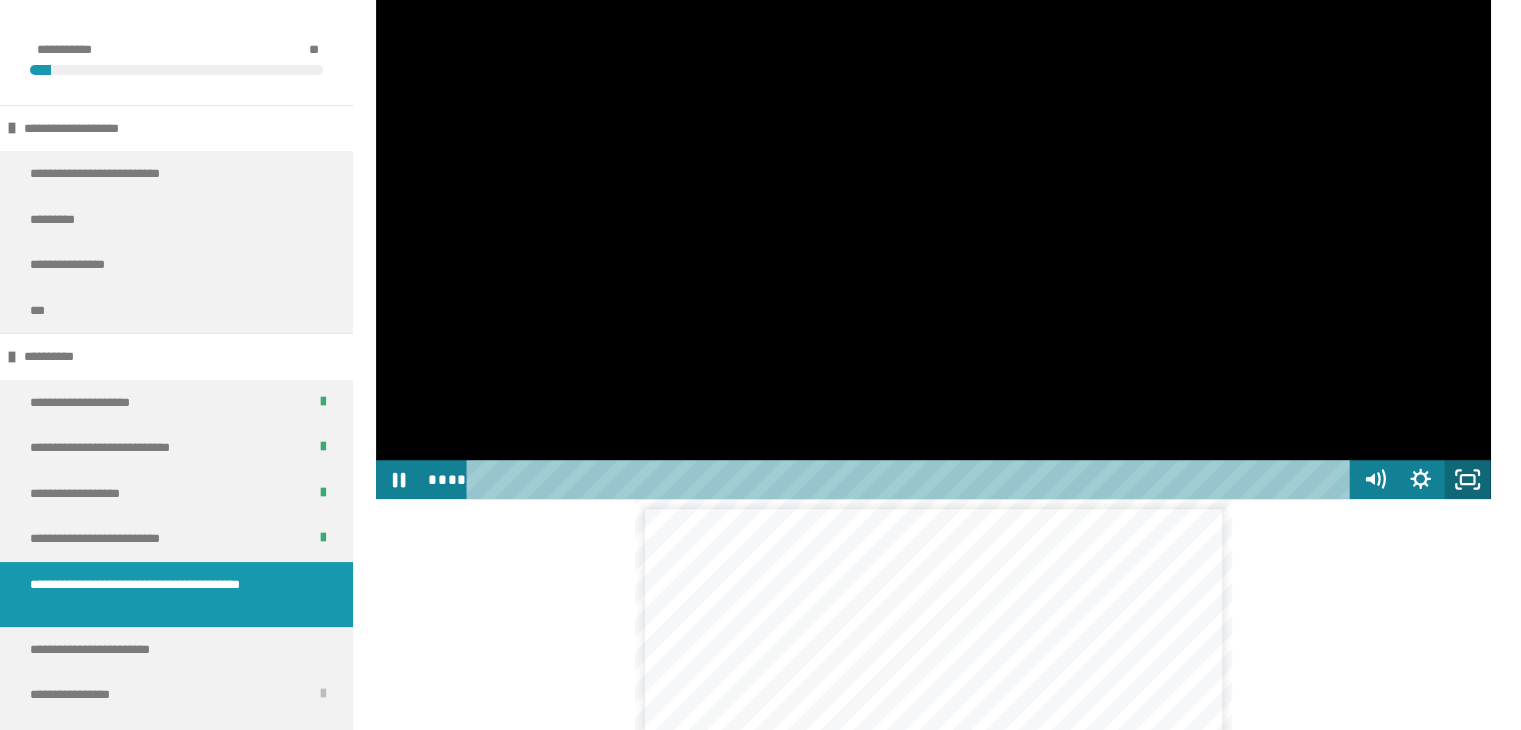 click 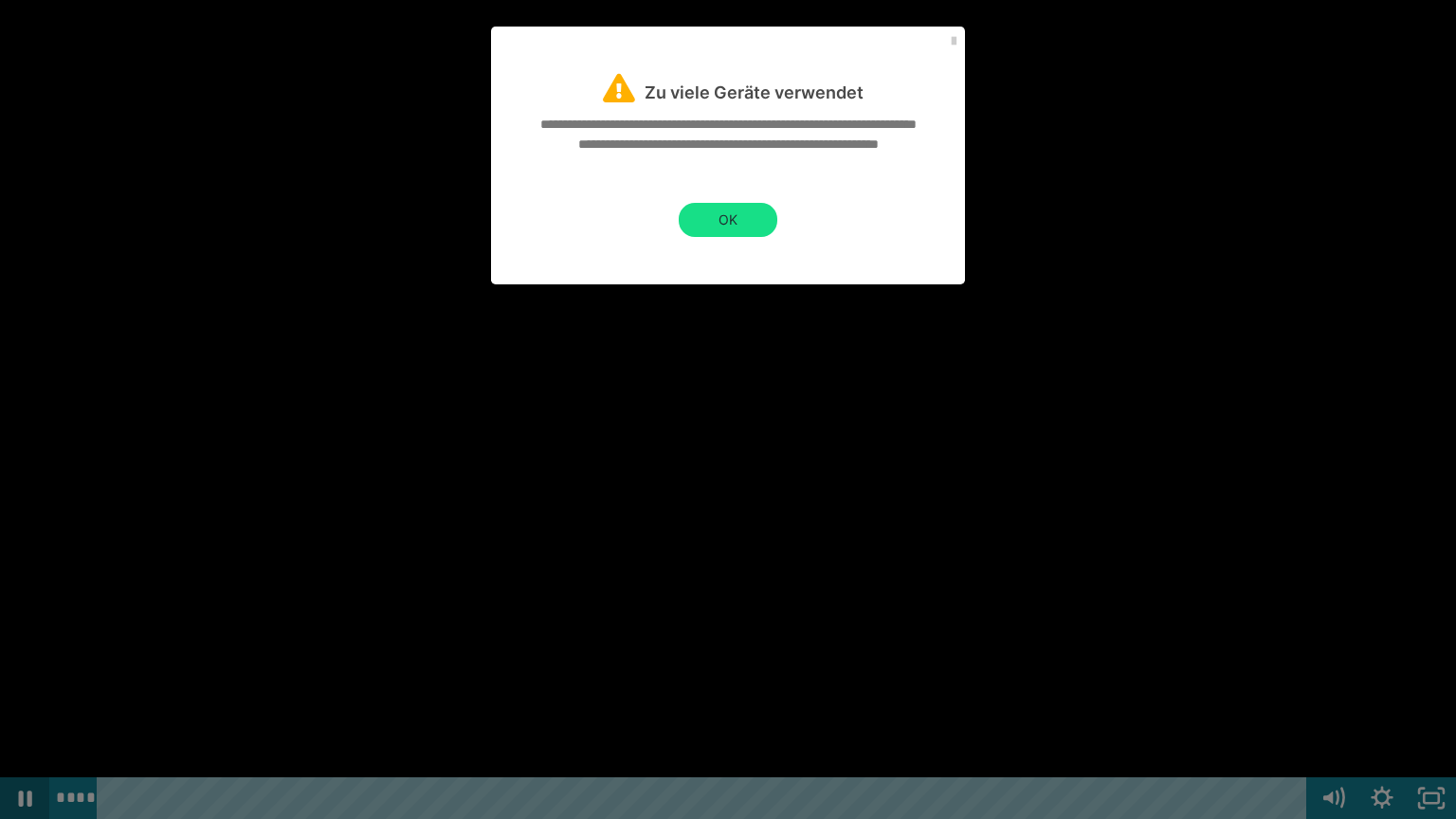 click 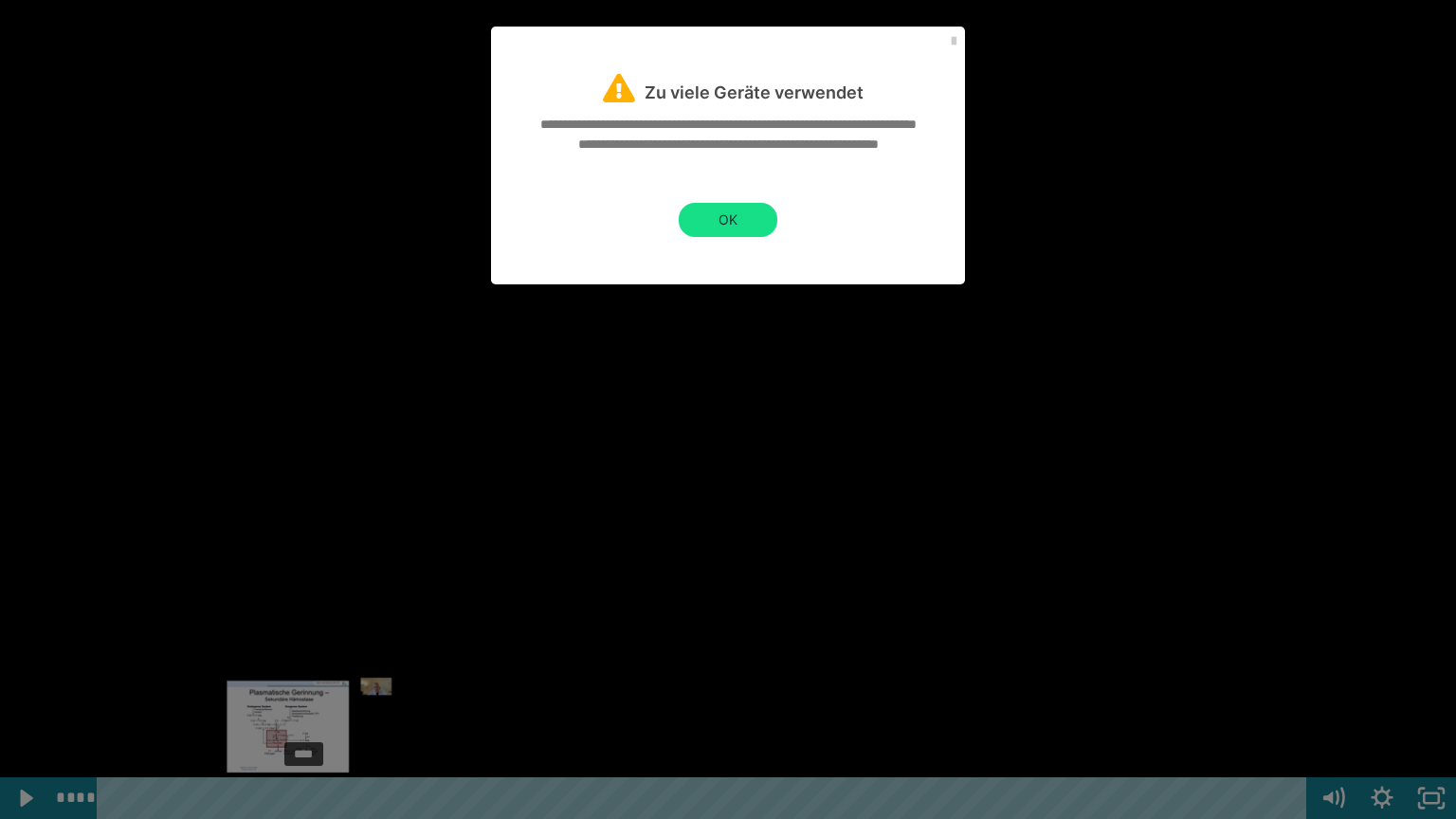 click at bounding box center (310, 798) 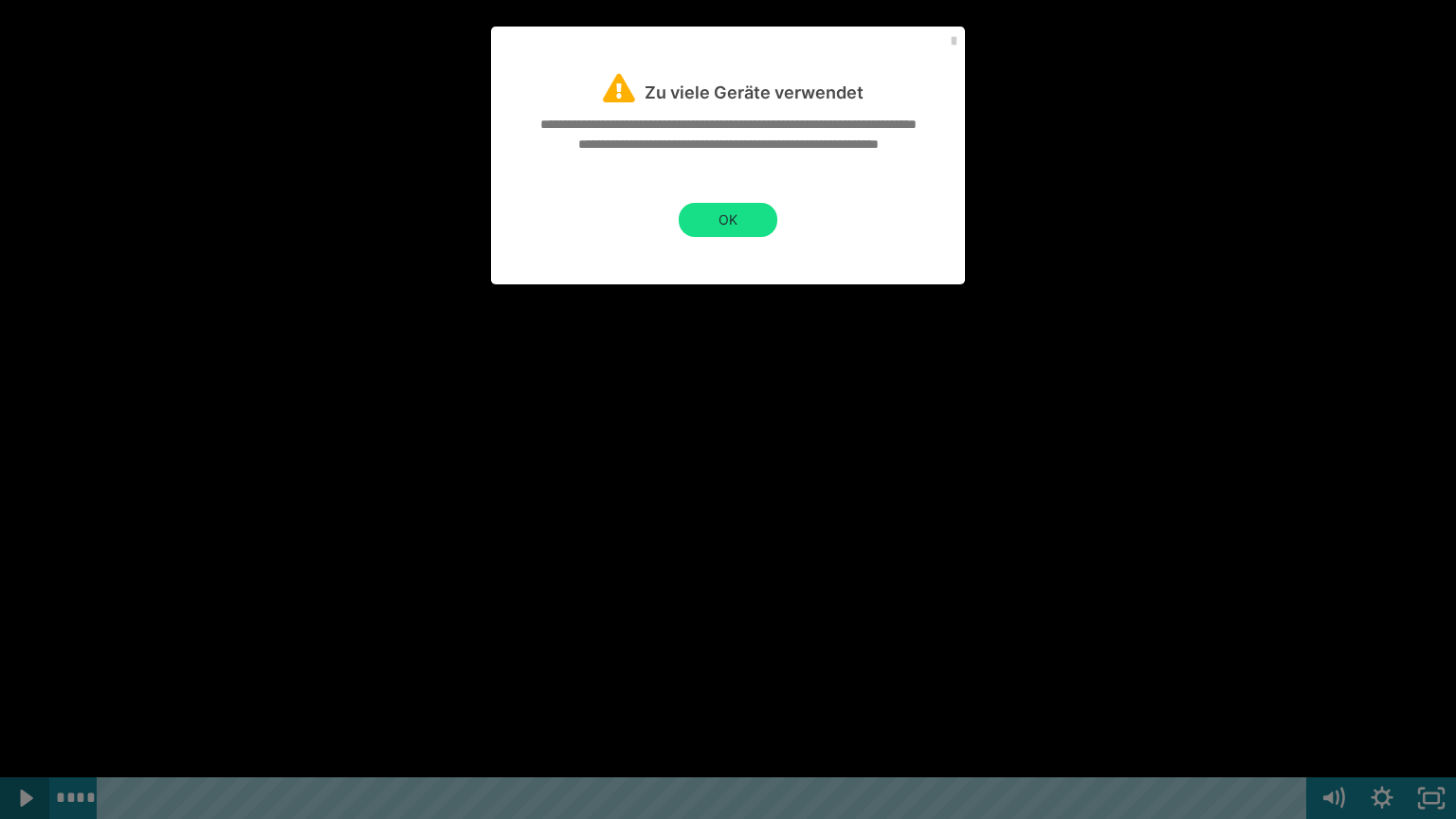 click 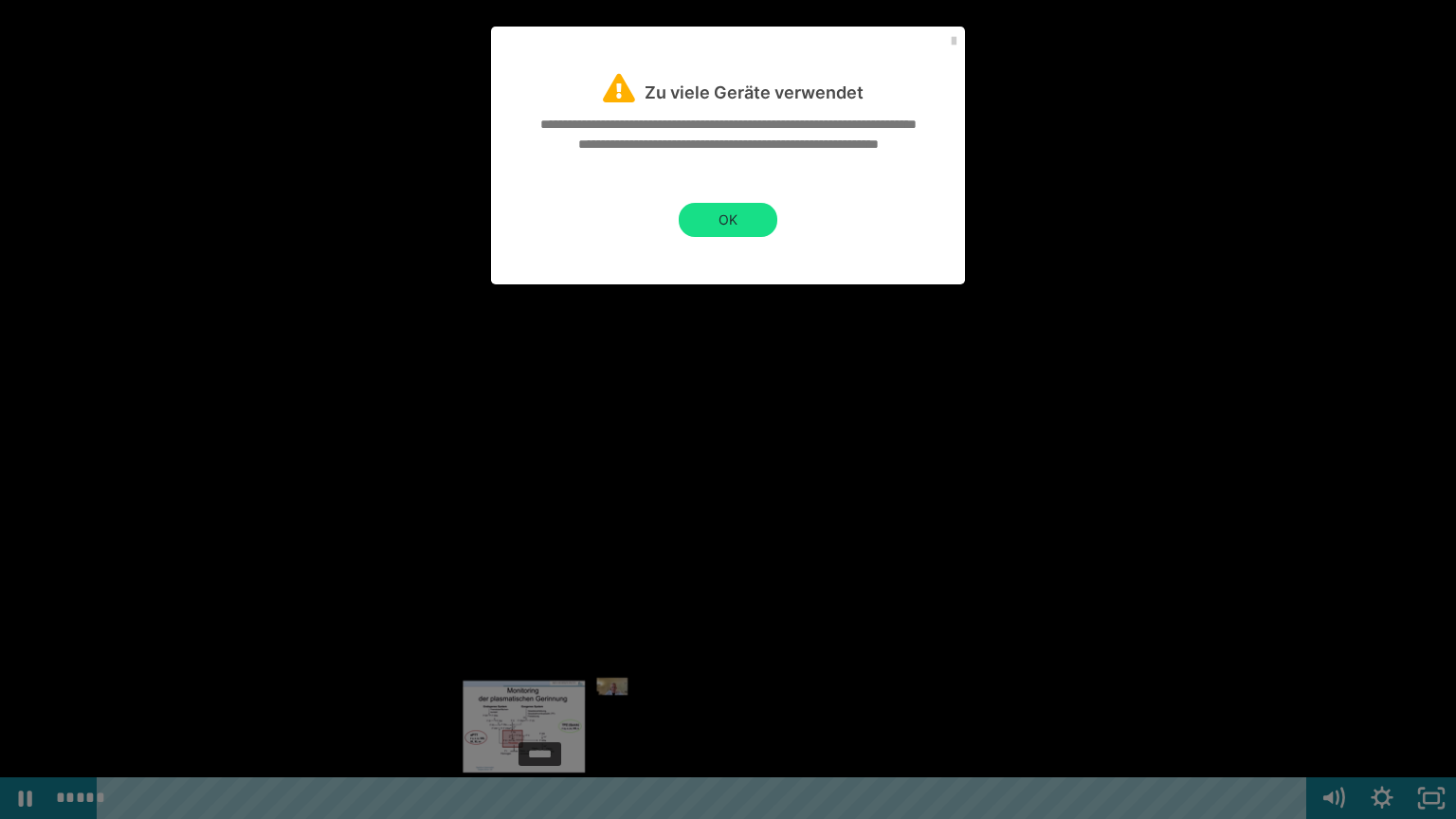 click on "*****" at bounding box center [705, 798] 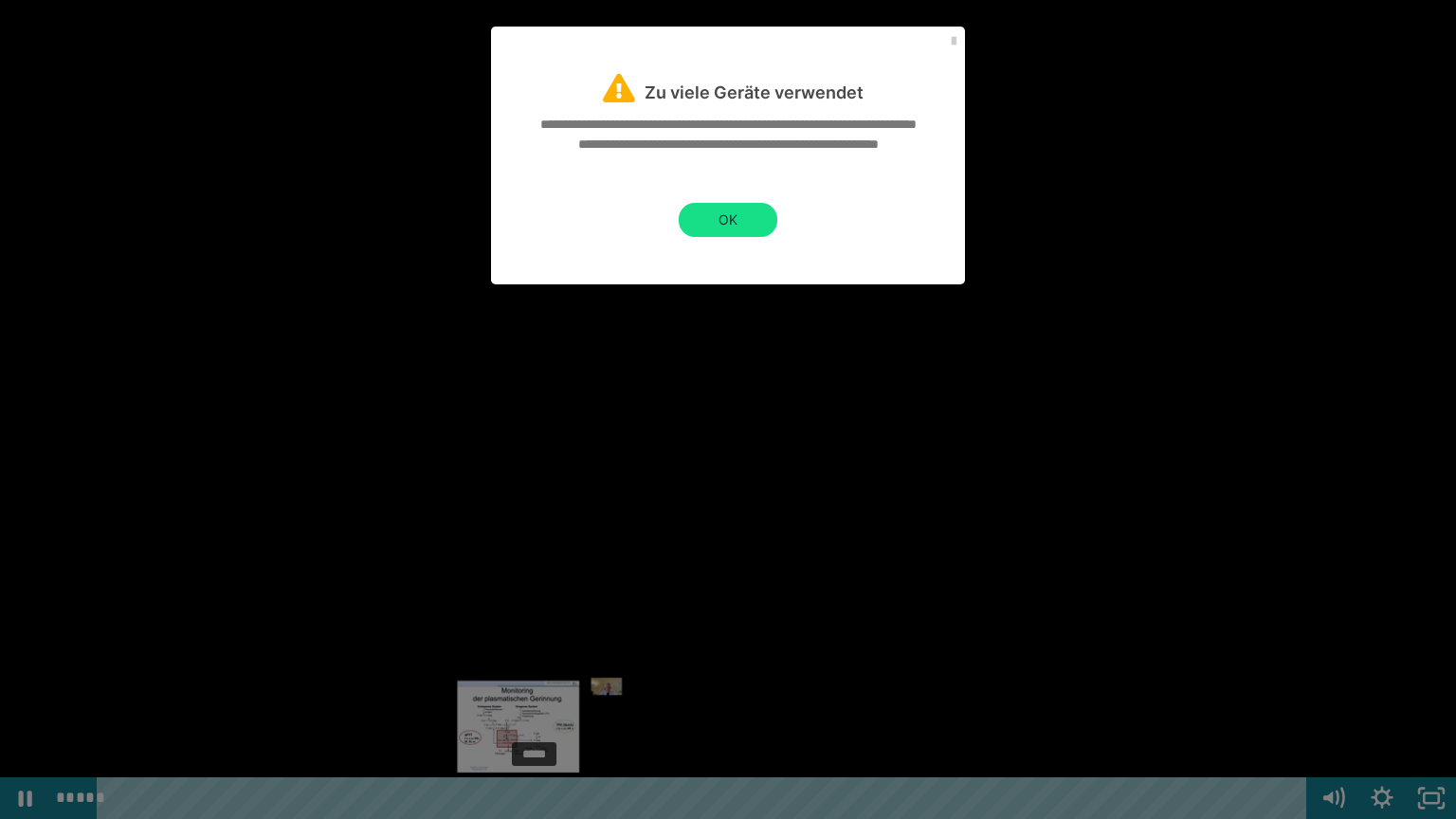 click at bounding box center [539, 798] 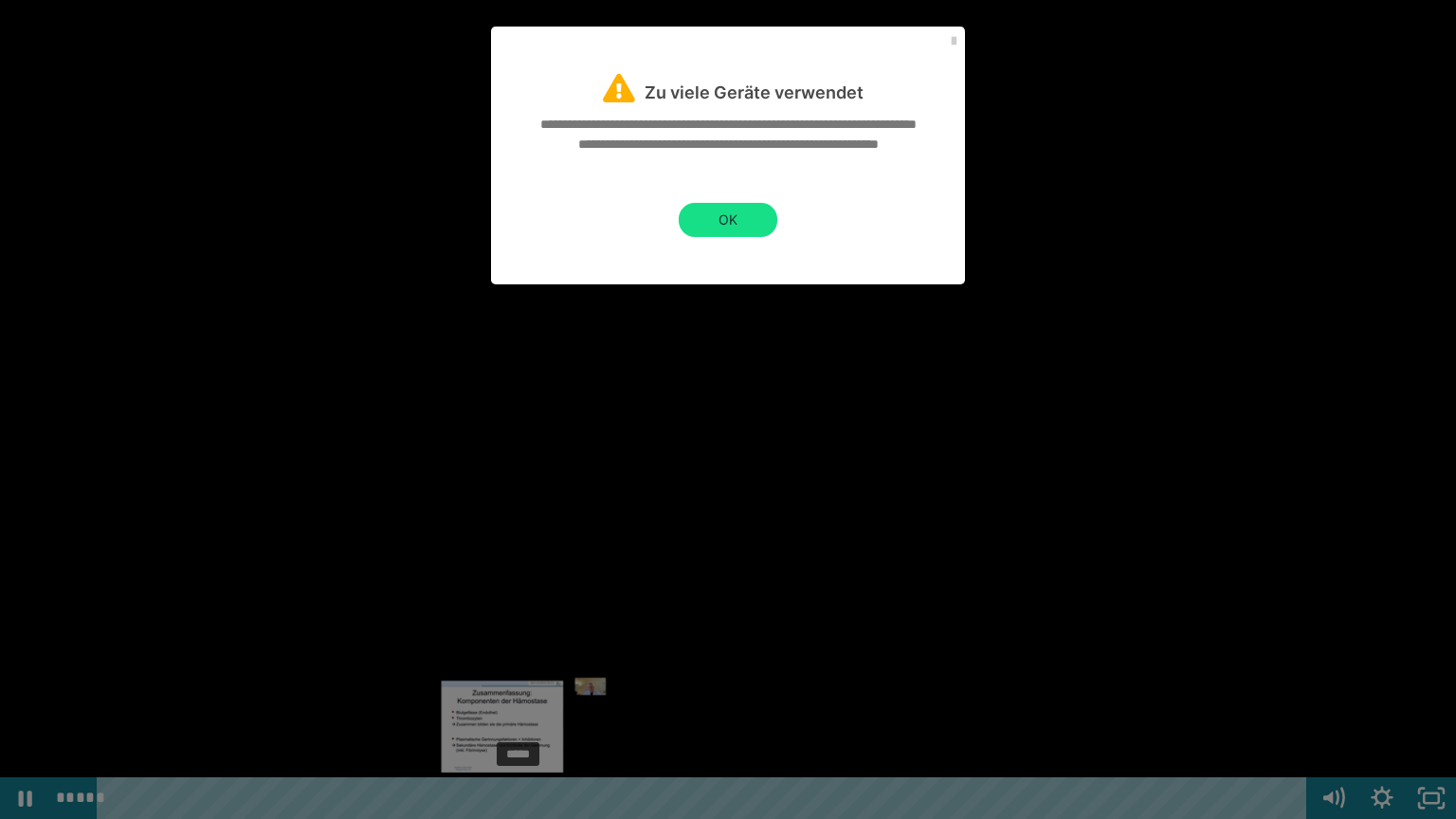 click on "*****" at bounding box center [705, 798] 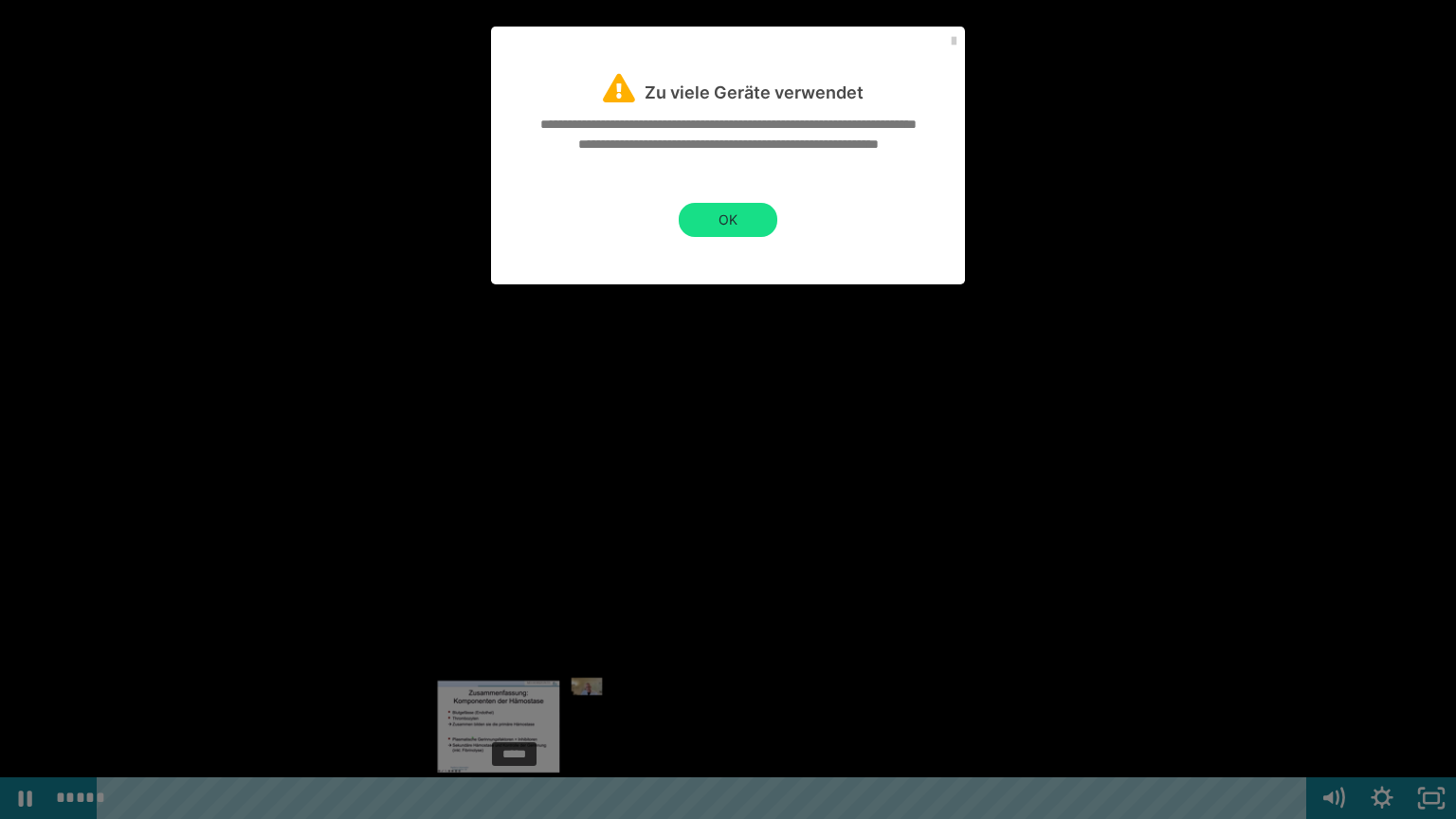 click at bounding box center [518, 798] 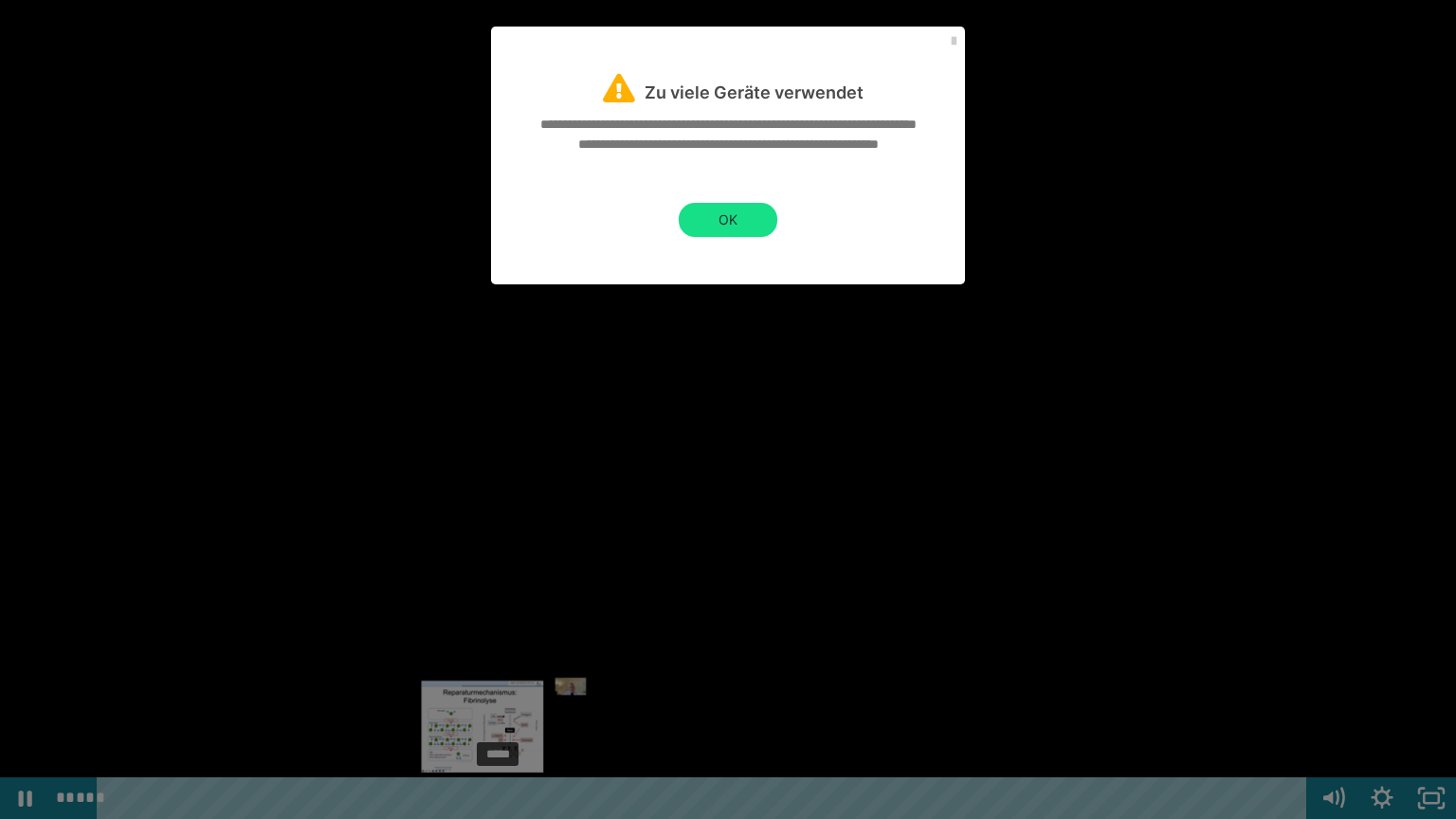 click on "*****" at bounding box center [705, 798] 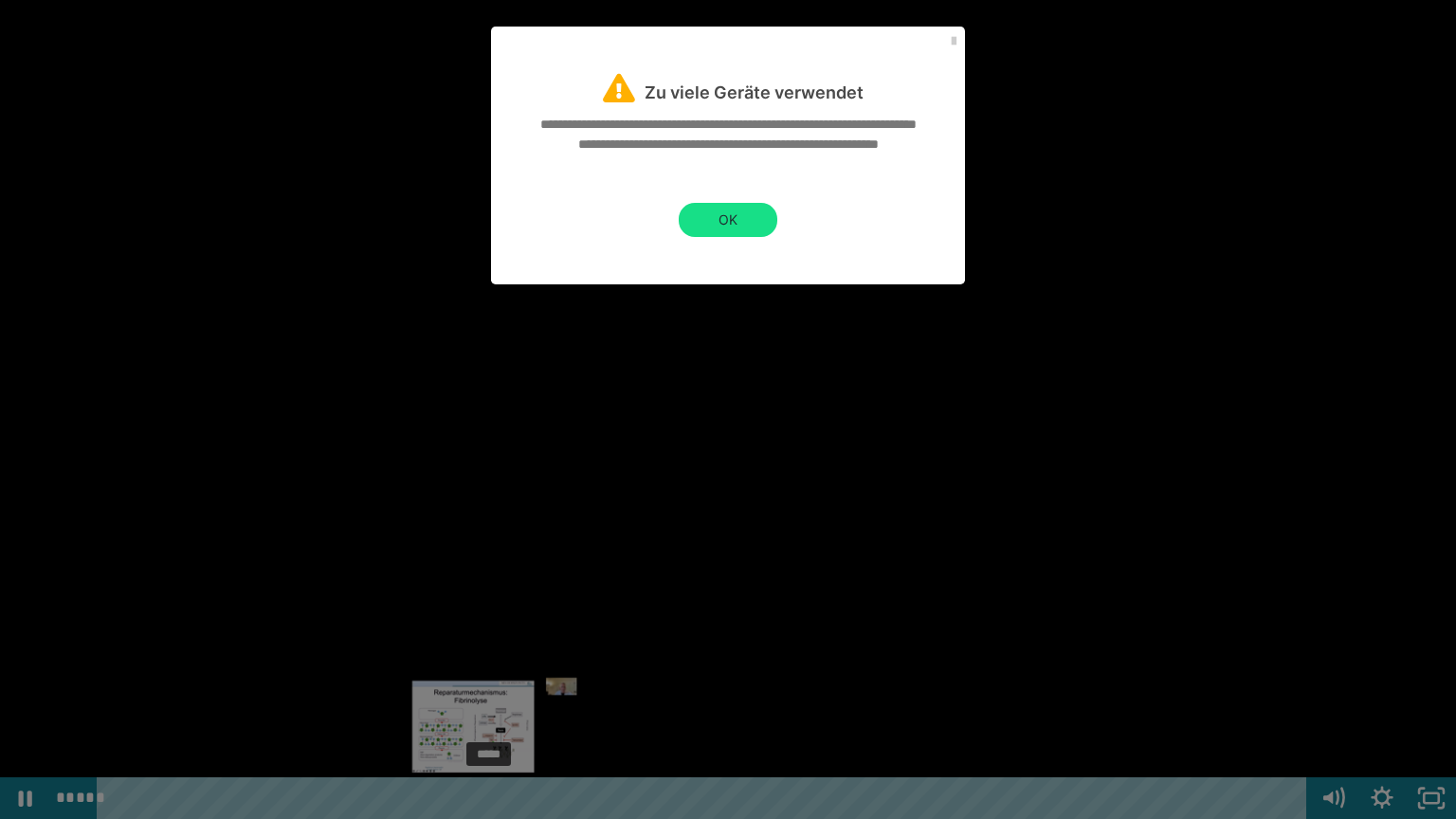 click on "*****" at bounding box center (705, 798) 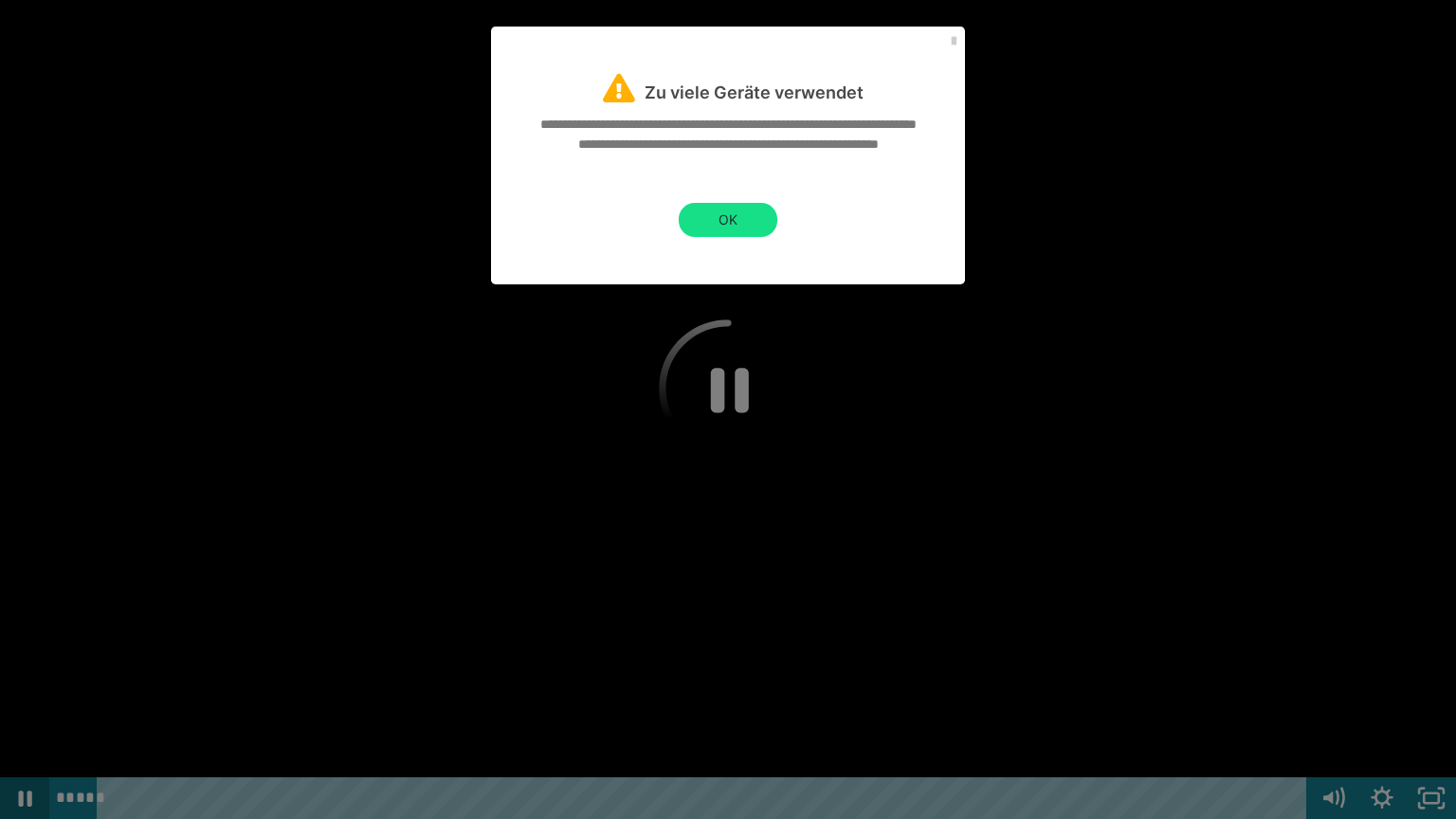 click 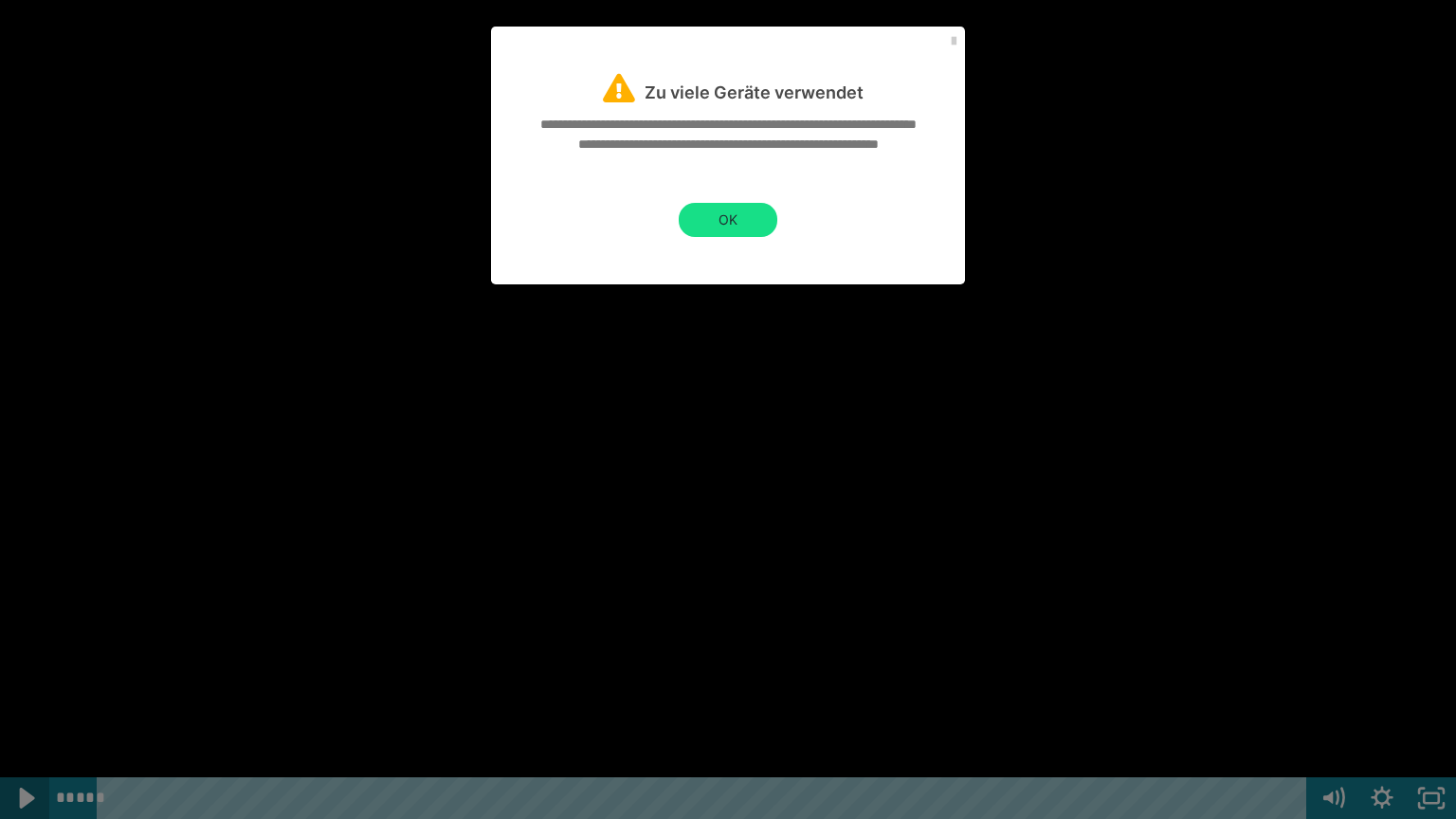 click 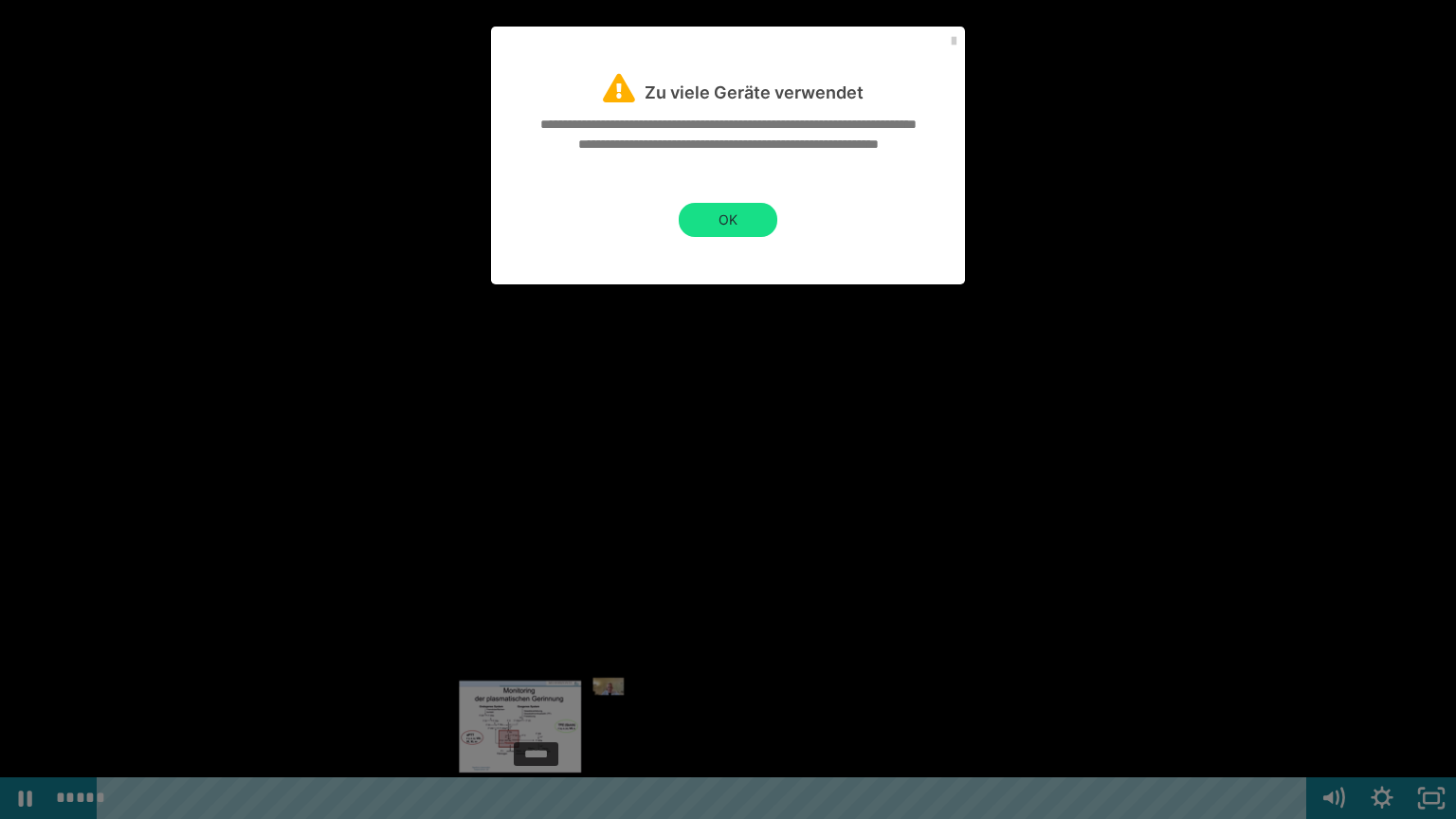 click at bounding box center [541, 798] 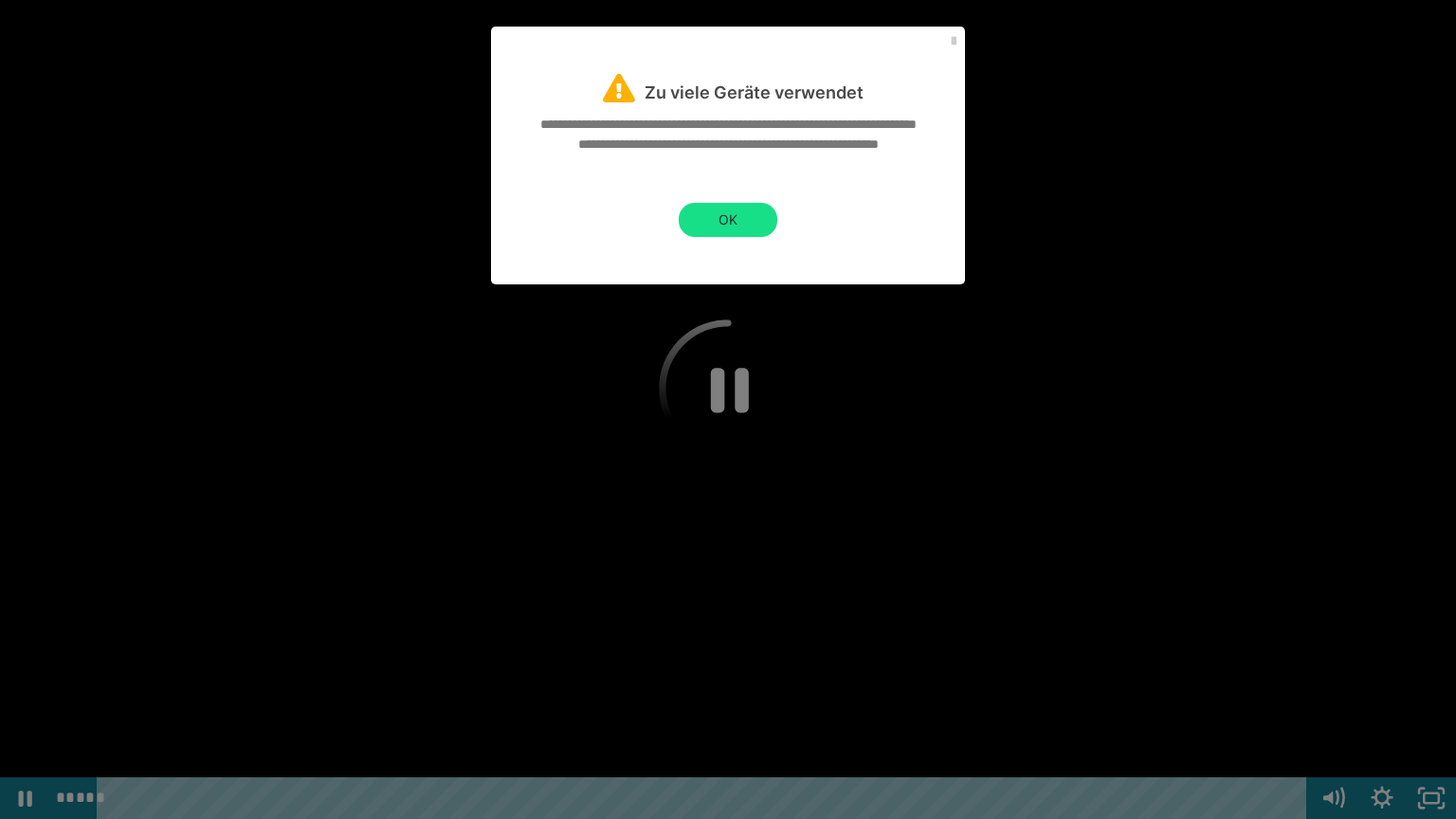 click 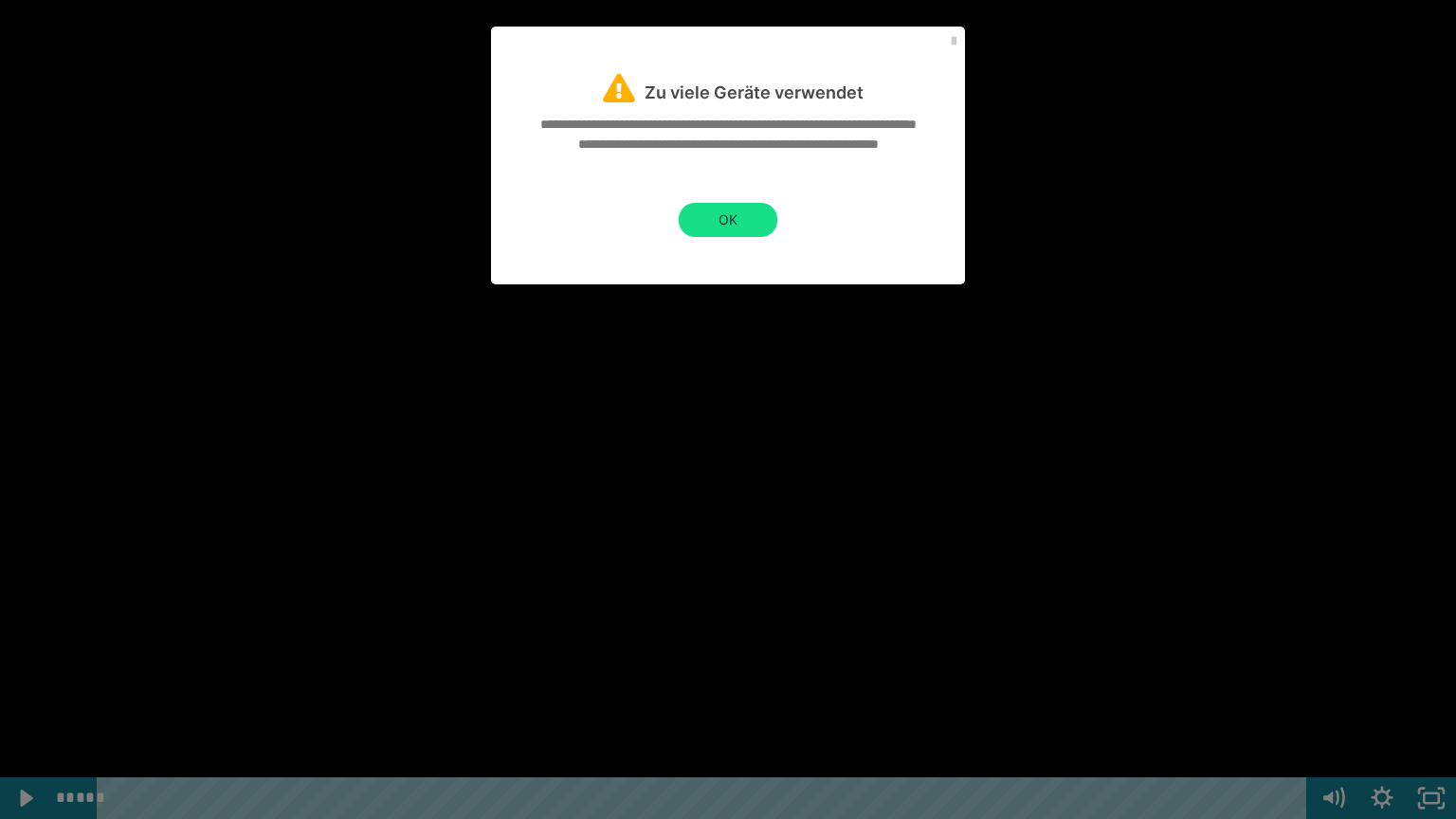 click at bounding box center (728, 410) 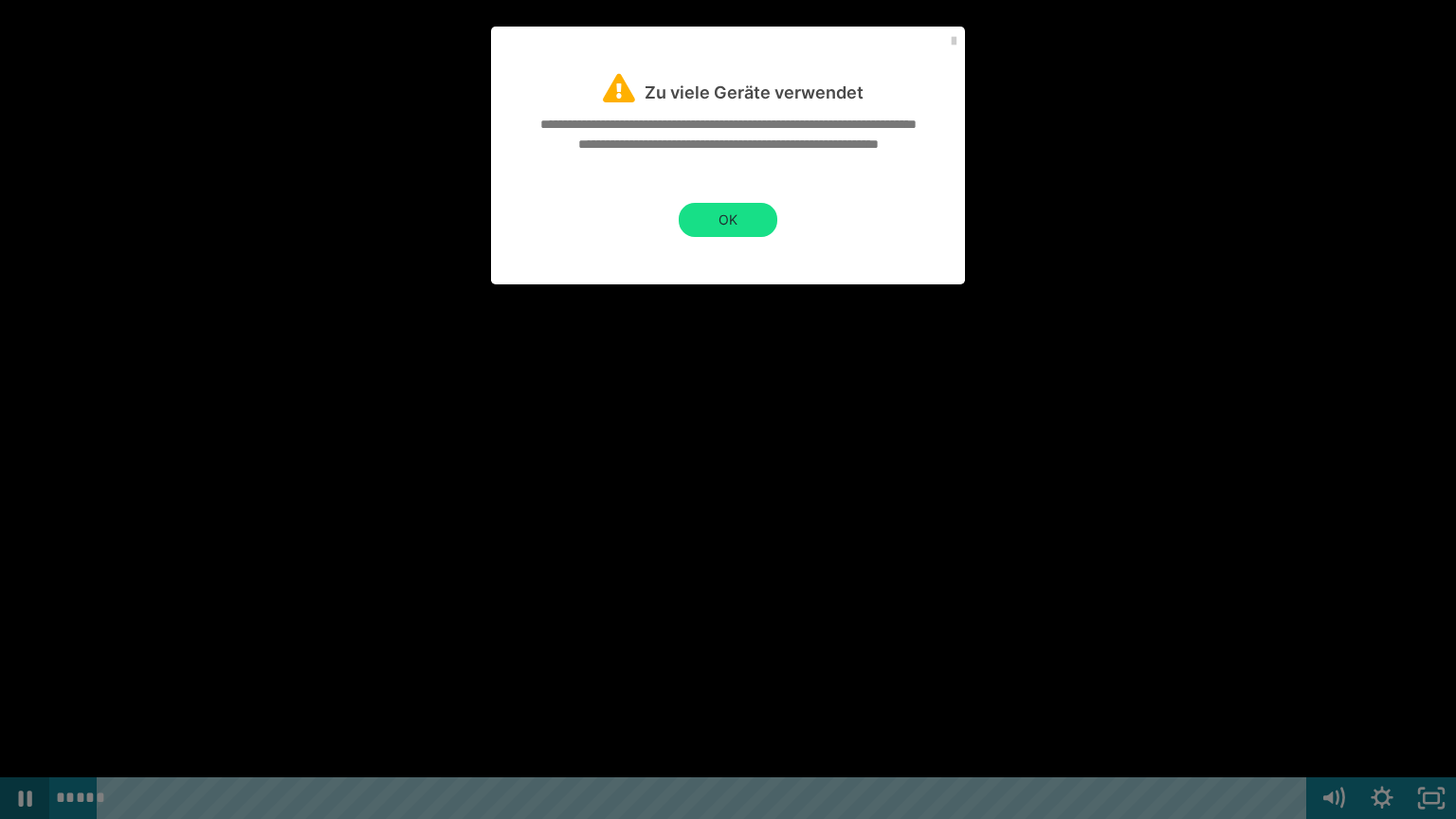 click 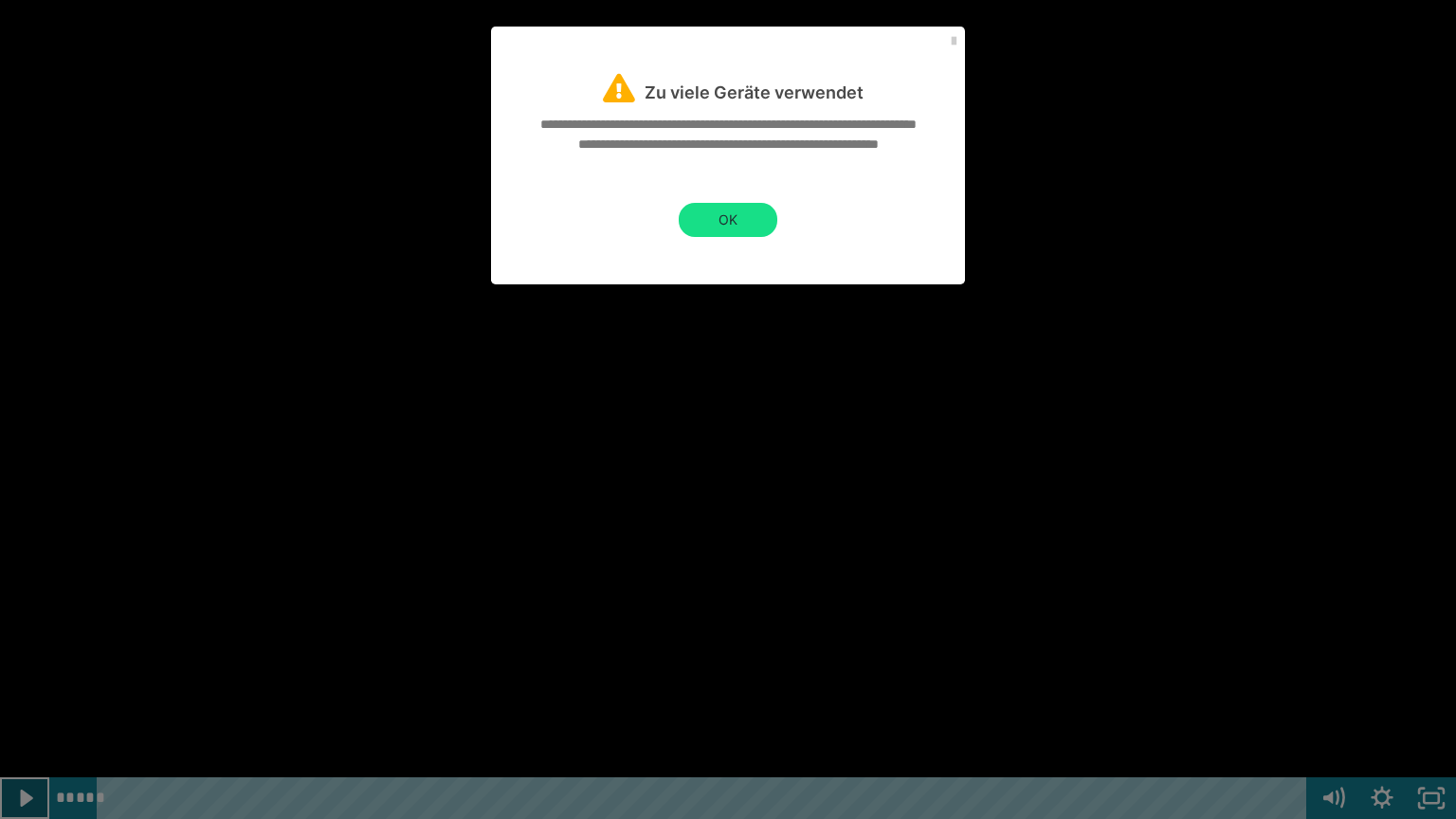 click 